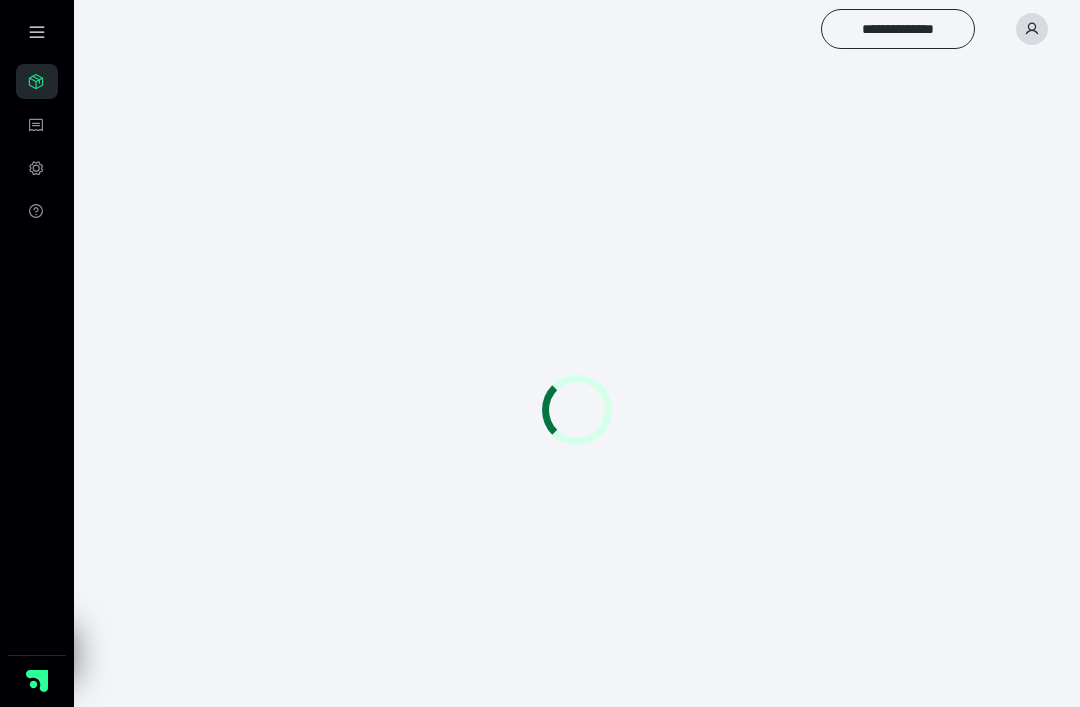 scroll, scrollTop: 0, scrollLeft: 0, axis: both 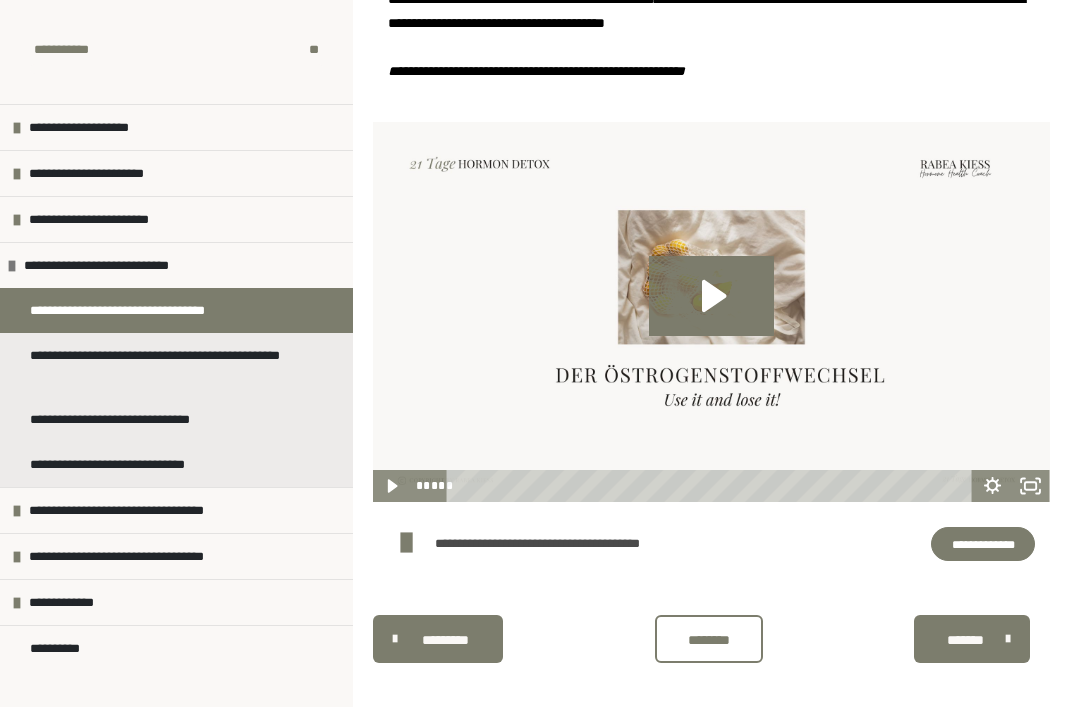 click on "**********" at bounding box center (168, 365) 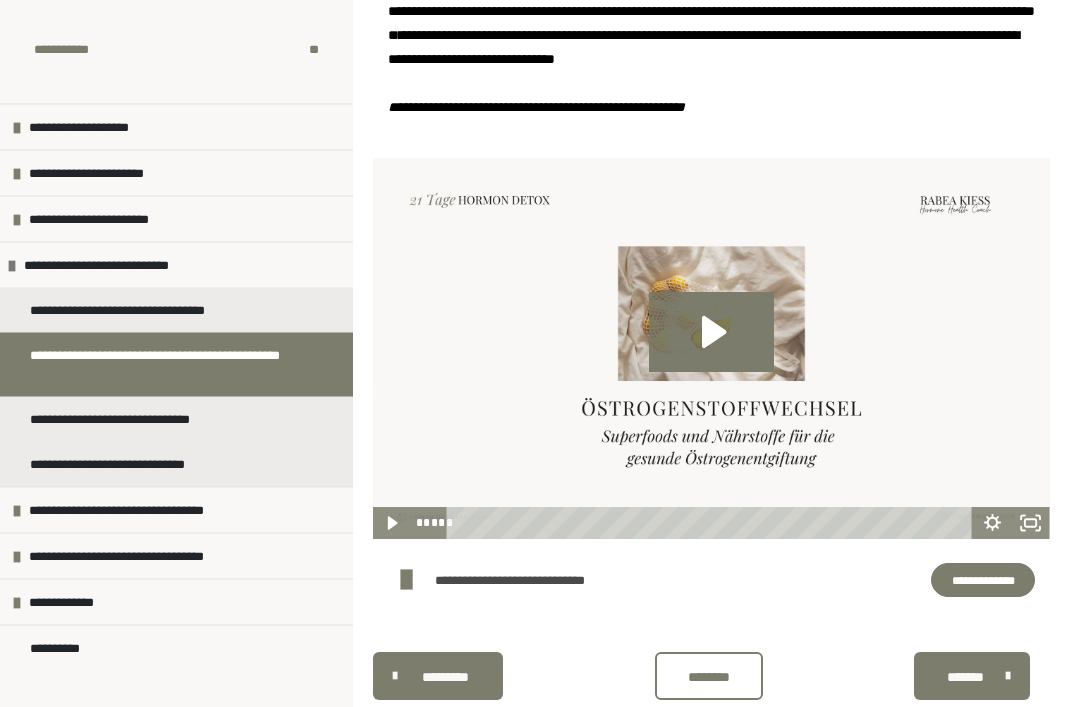 scroll, scrollTop: 478, scrollLeft: 0, axis: vertical 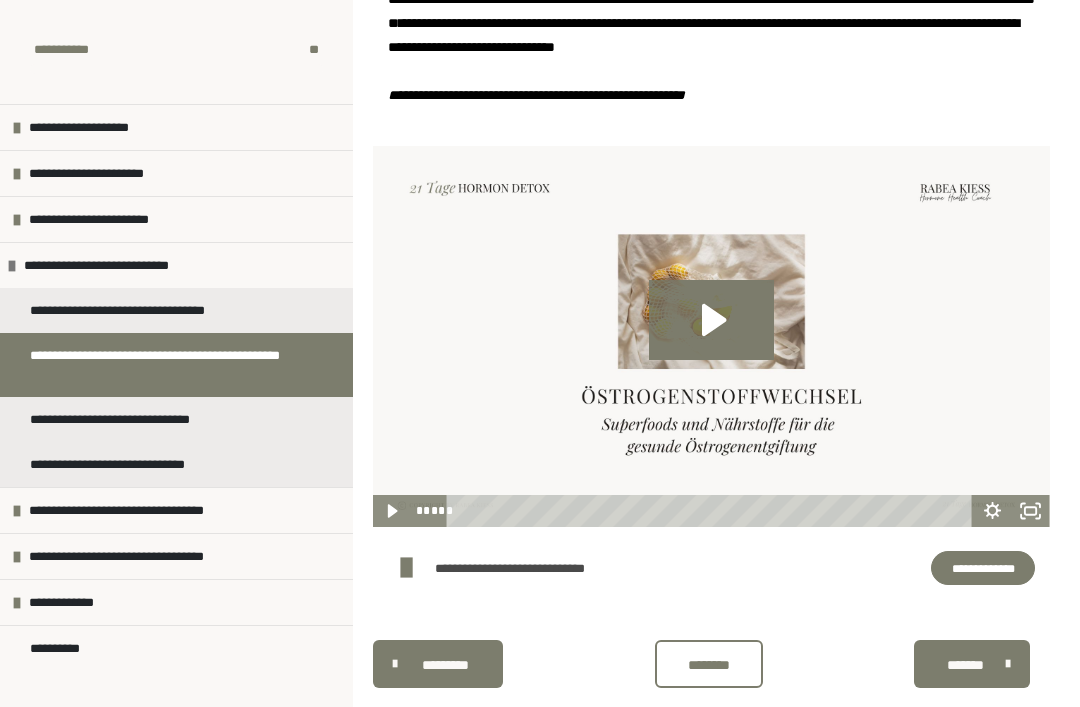 click on "**********" at bounding box center (131, 464) 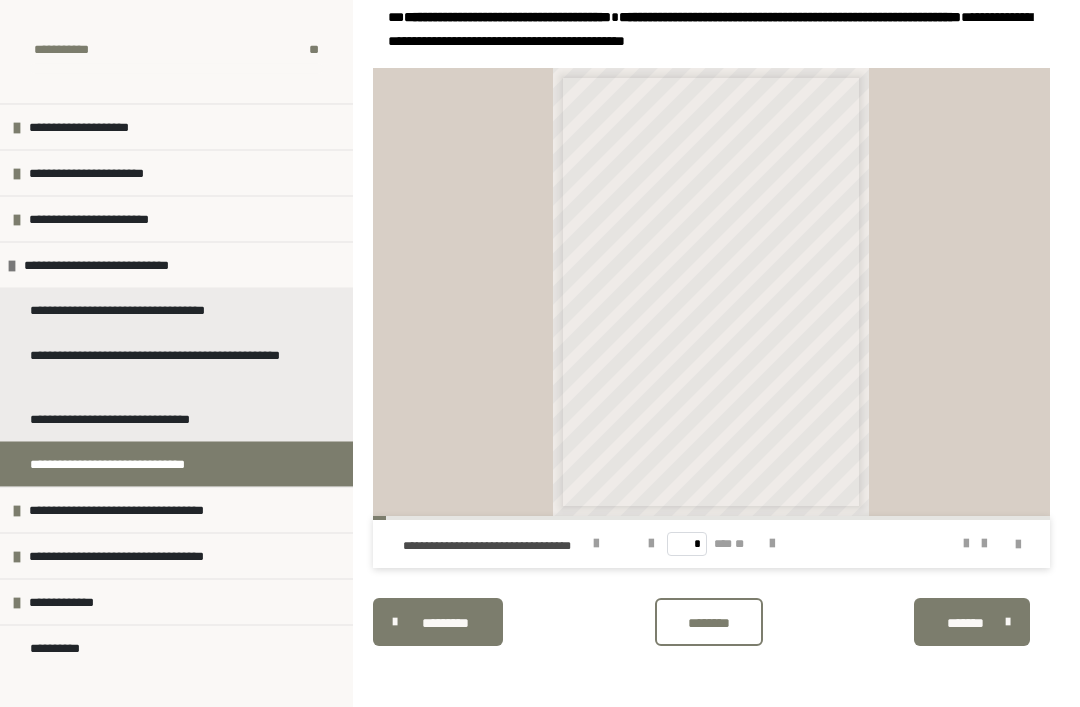 scroll, scrollTop: 687, scrollLeft: 0, axis: vertical 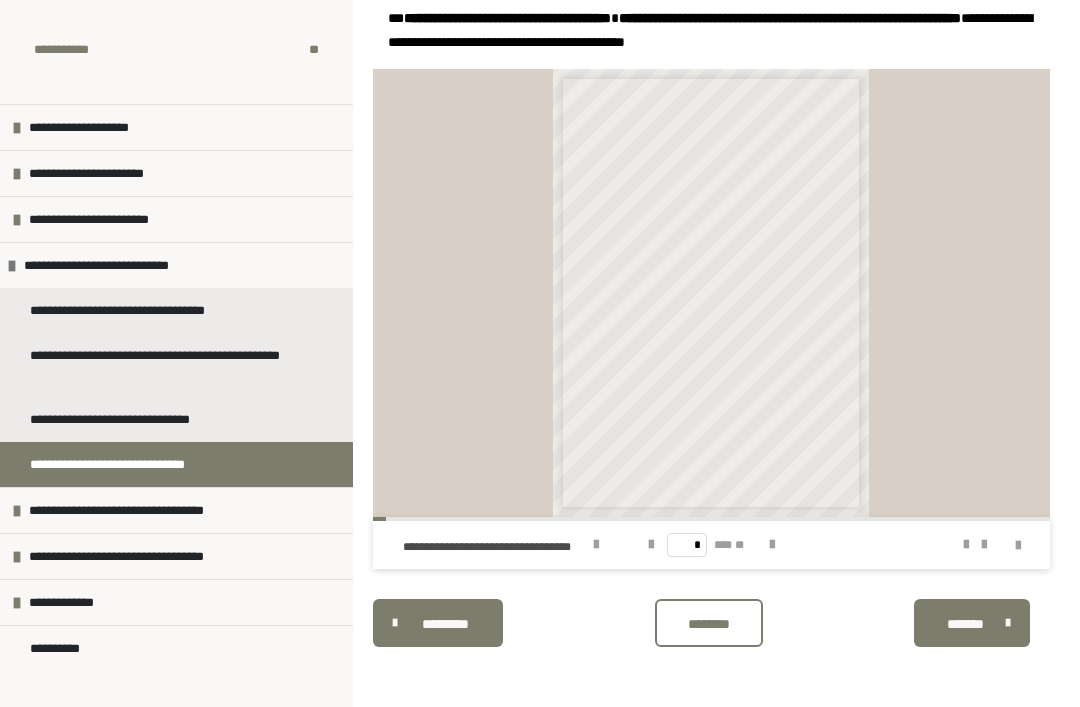 click on "**********" at bounding box center [713, 361] 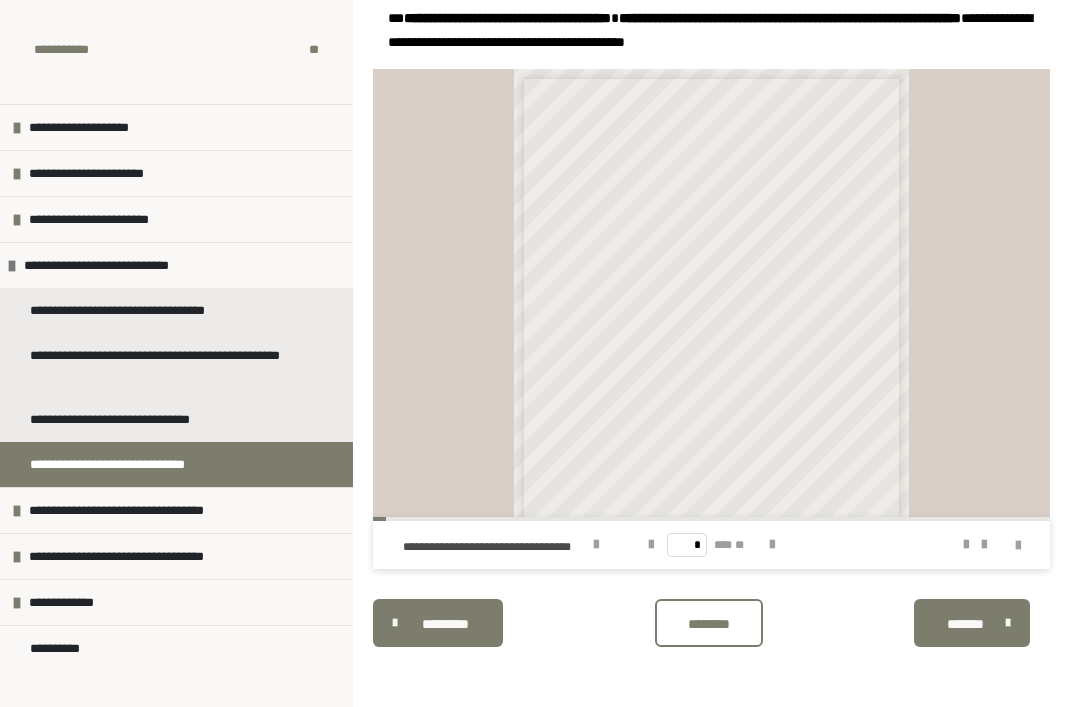 click on "**********" at bounding box center [714, 434] 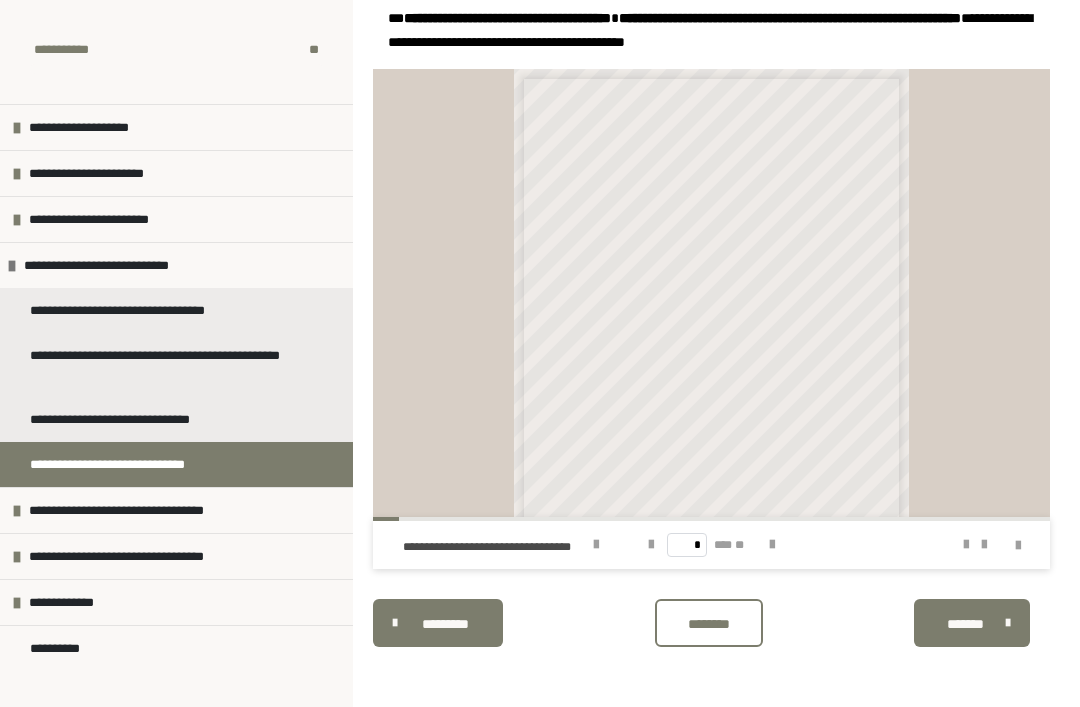 click at bounding box center [772, 545] 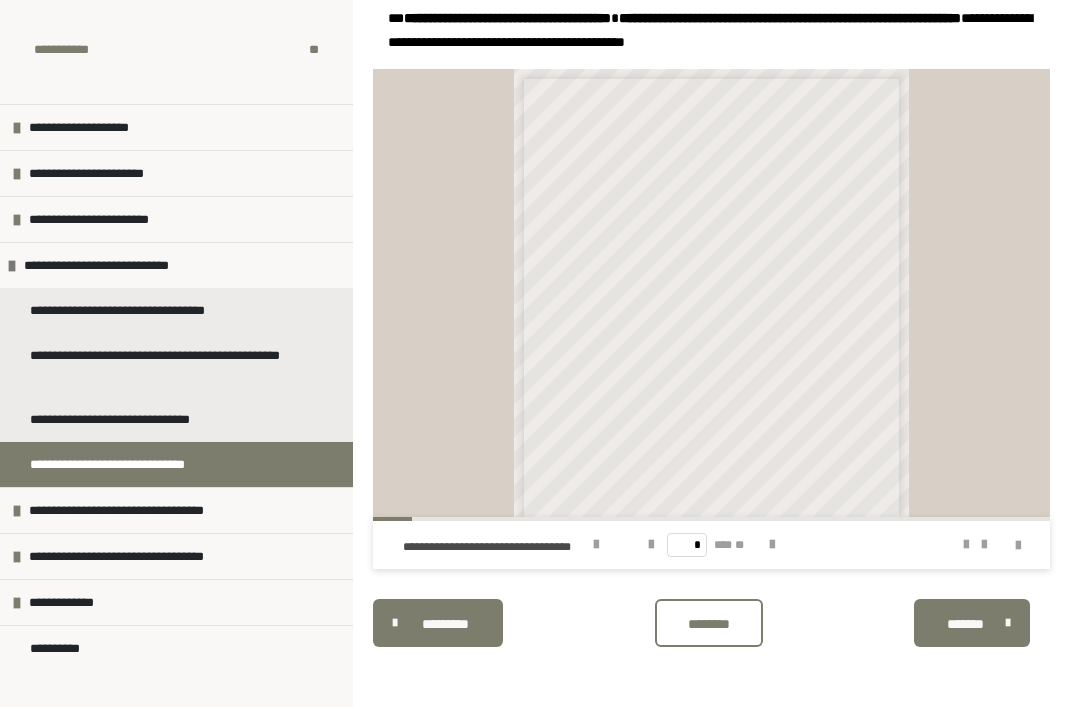 click at bounding box center [772, 545] 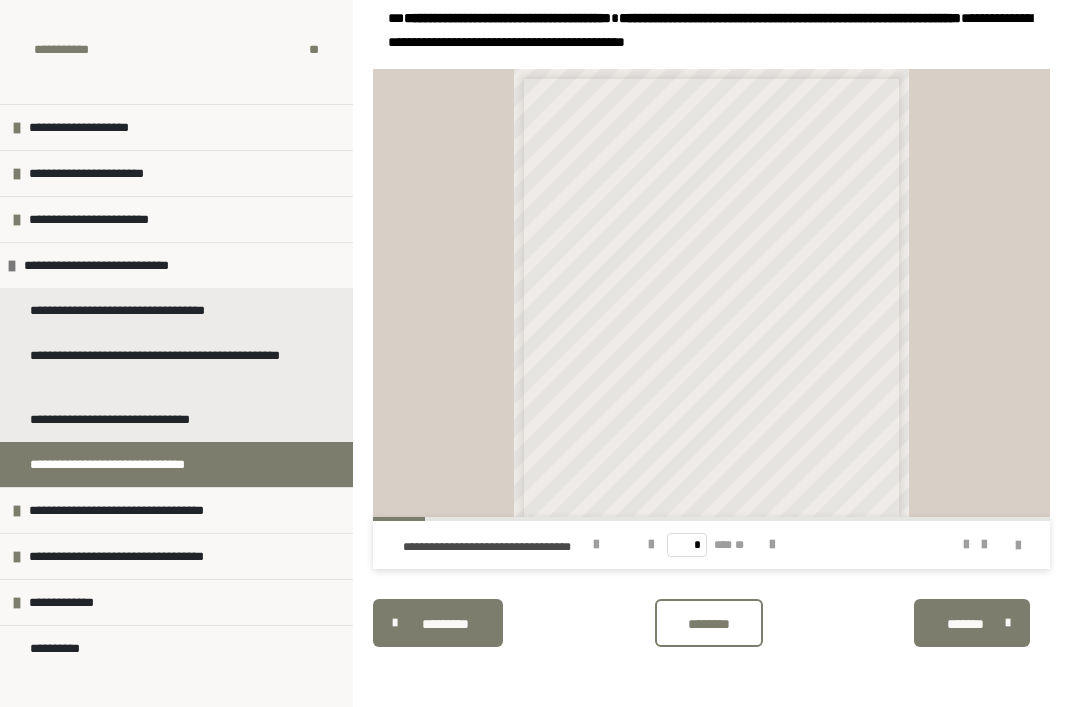 click at bounding box center [772, 545] 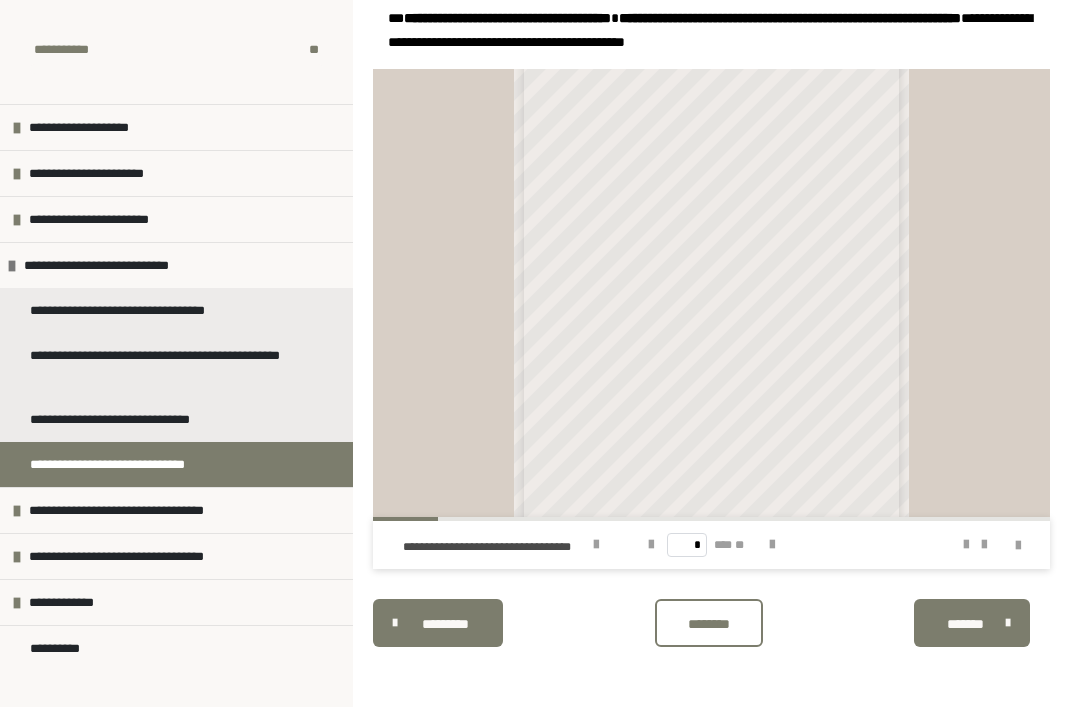 scroll, scrollTop: 77, scrollLeft: 0, axis: vertical 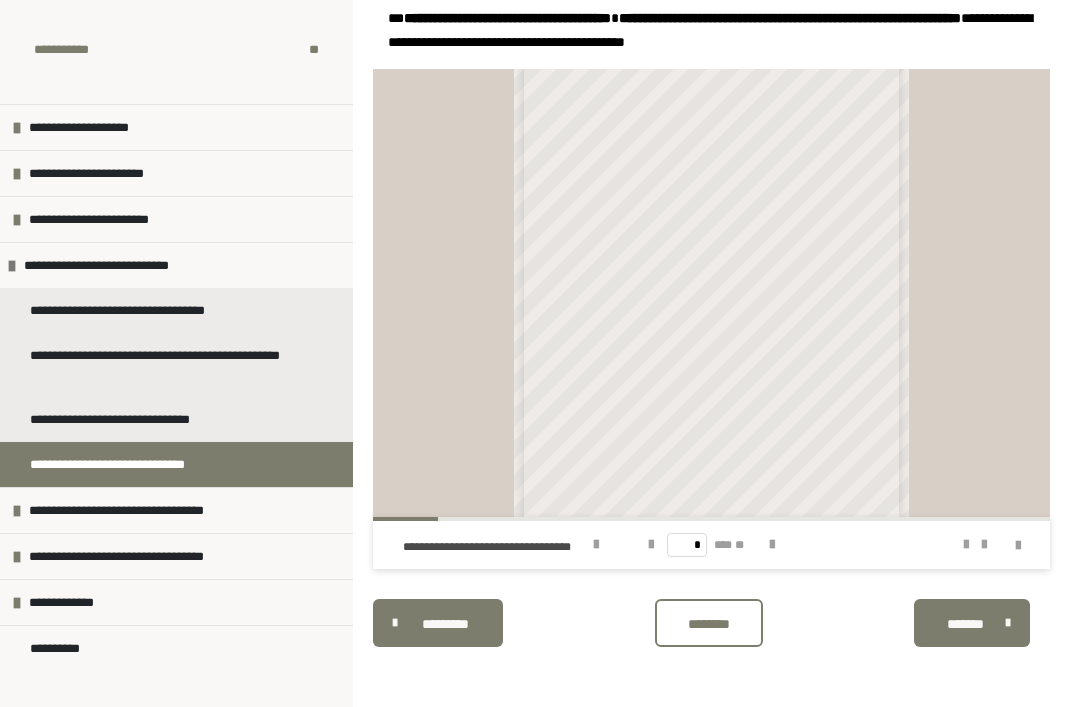 click at bounding box center [772, 545] 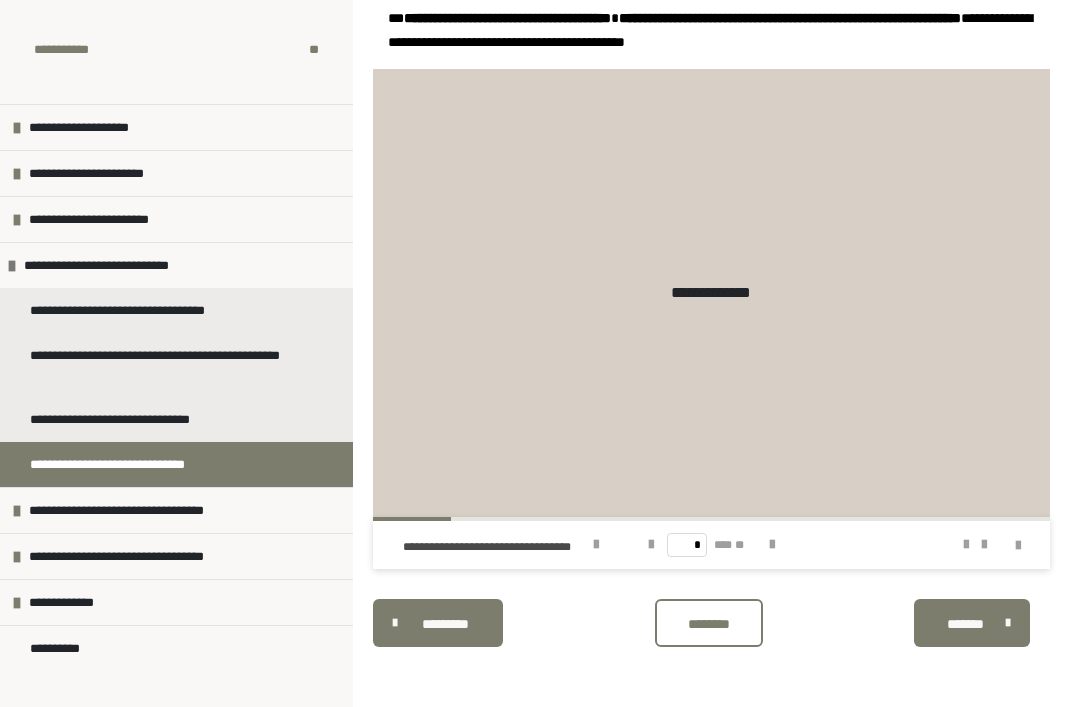 scroll, scrollTop: 0, scrollLeft: 0, axis: both 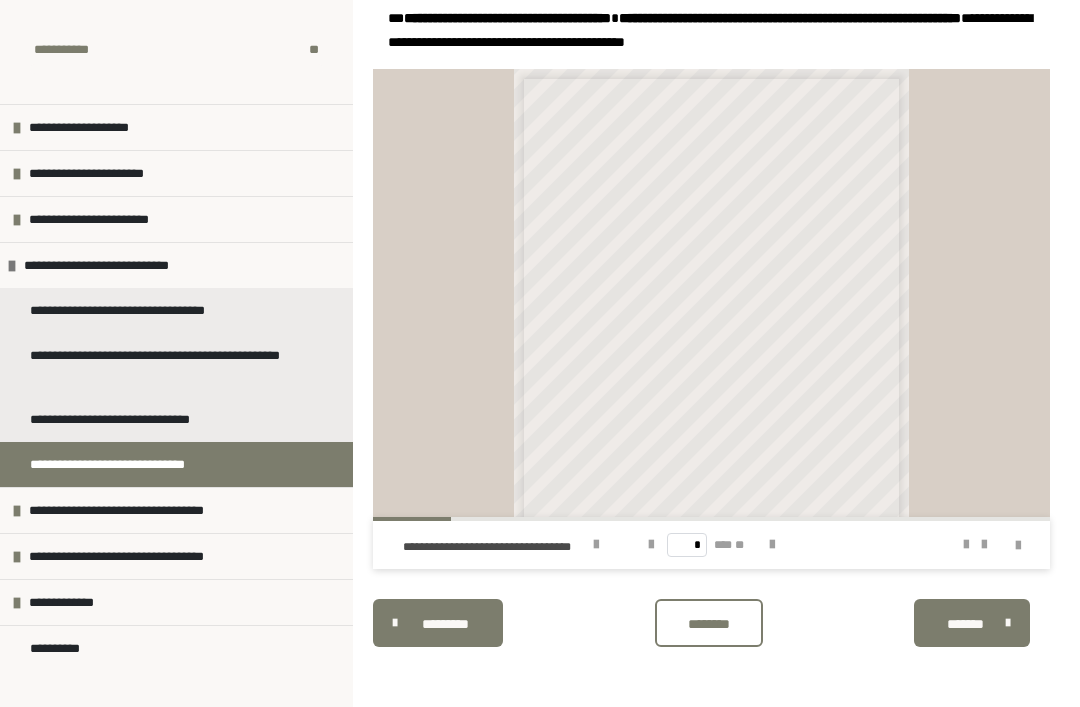 click at bounding box center (772, 545) 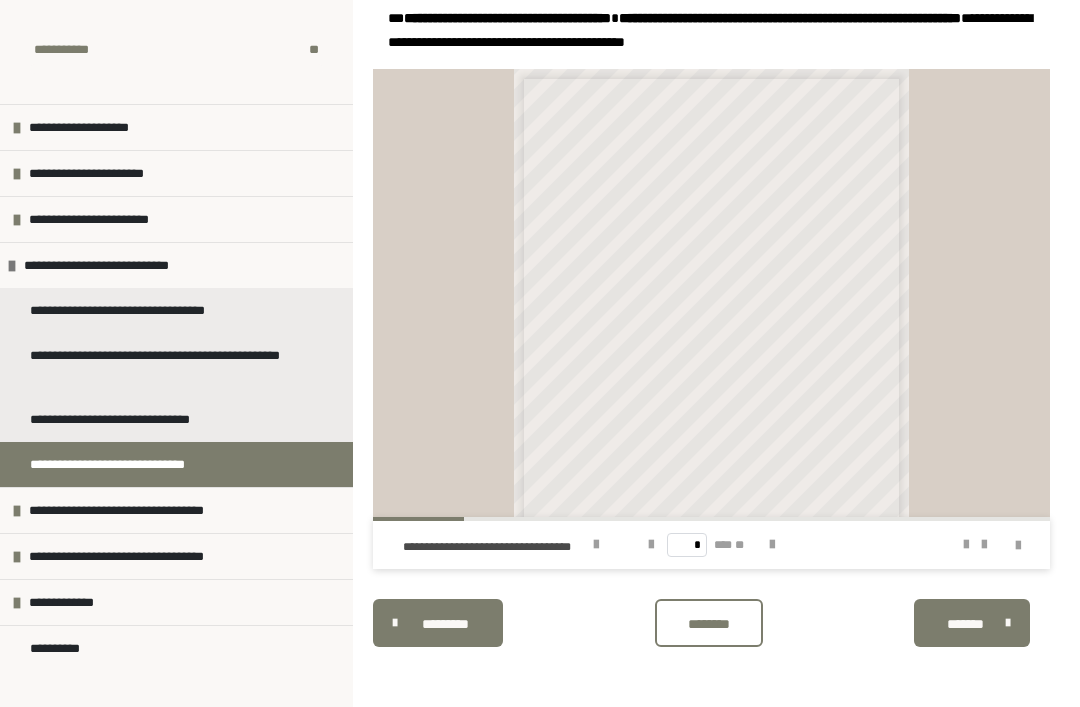 click at bounding box center [772, 545] 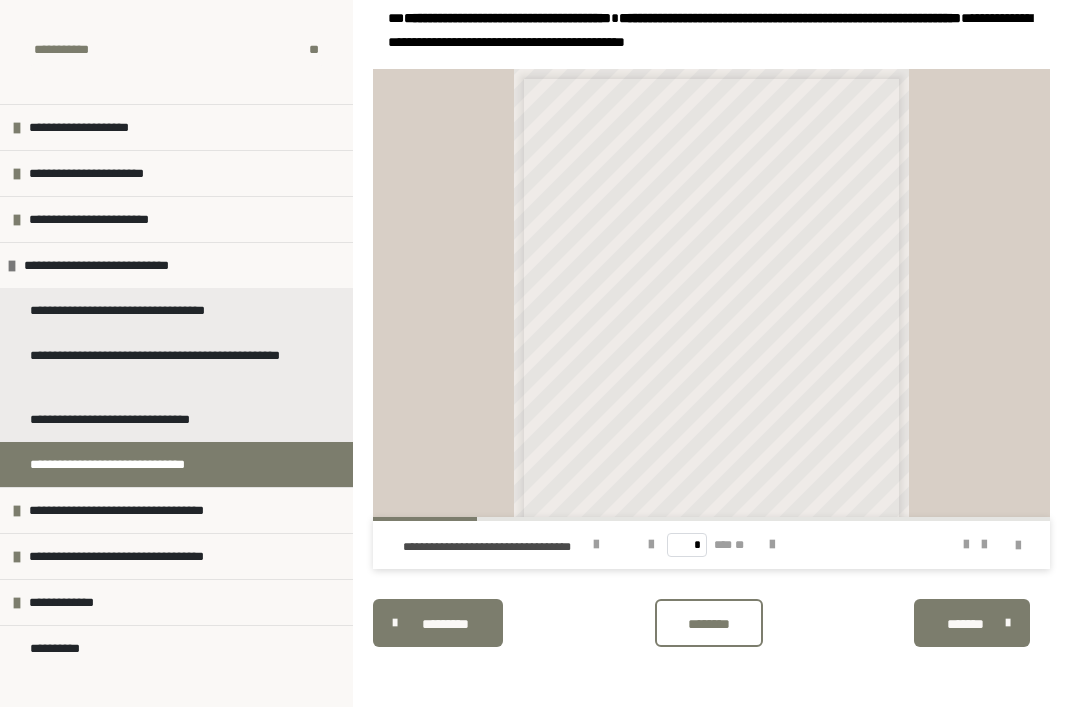 click at bounding box center (772, 545) 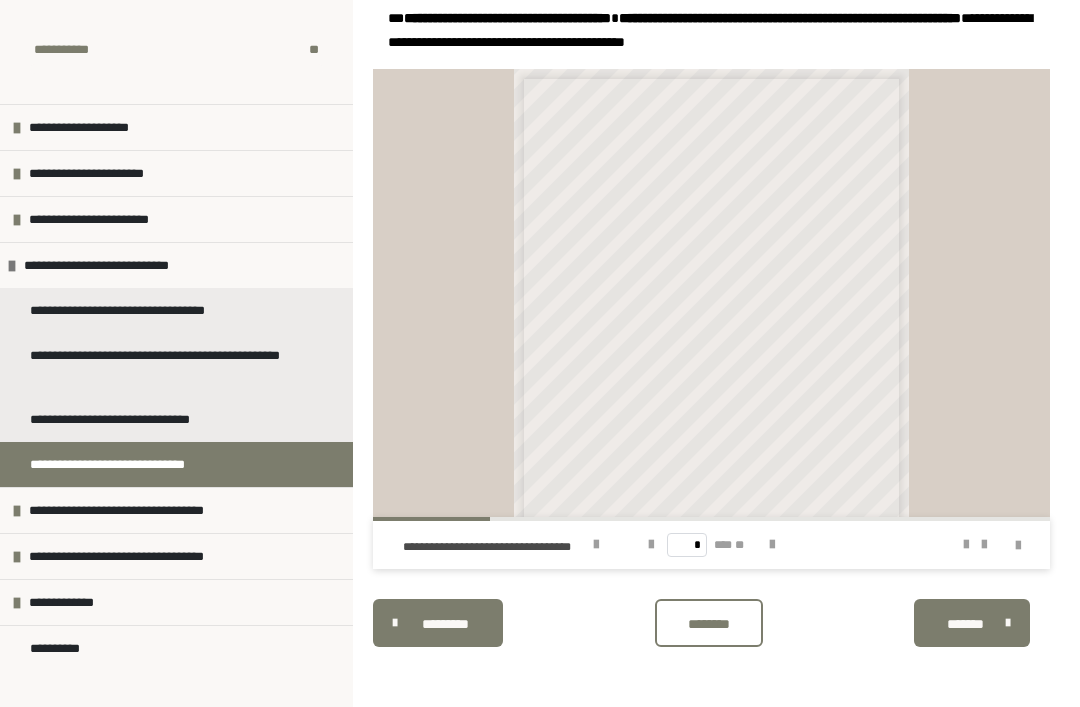 click at bounding box center (772, 545) 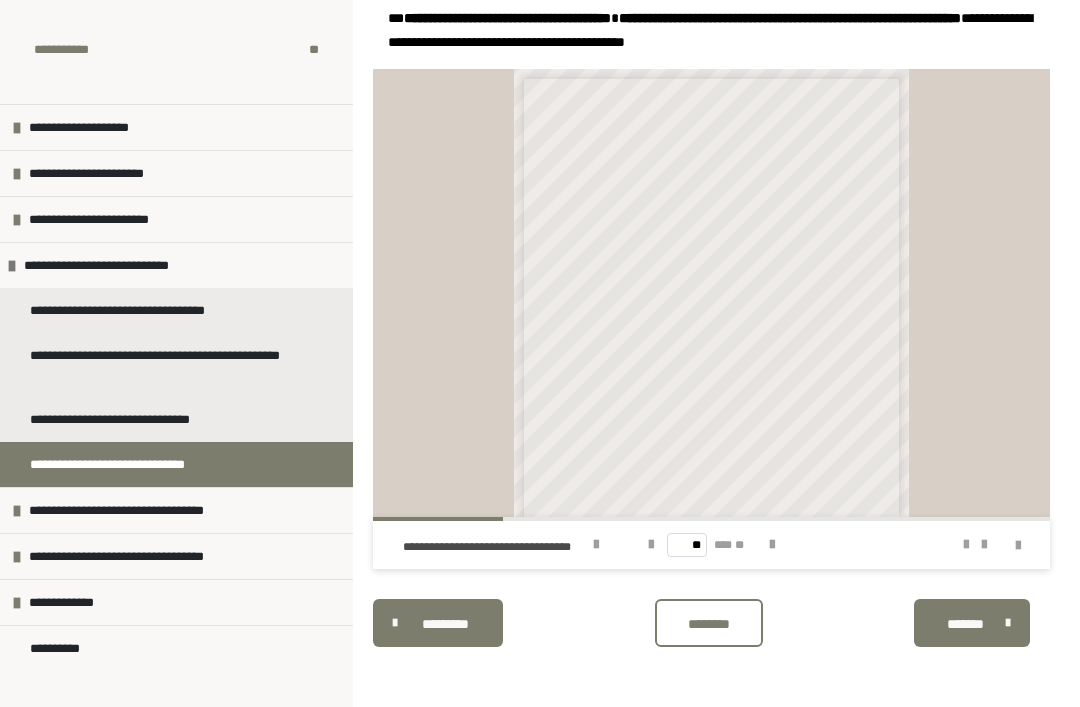 click at bounding box center [772, 545] 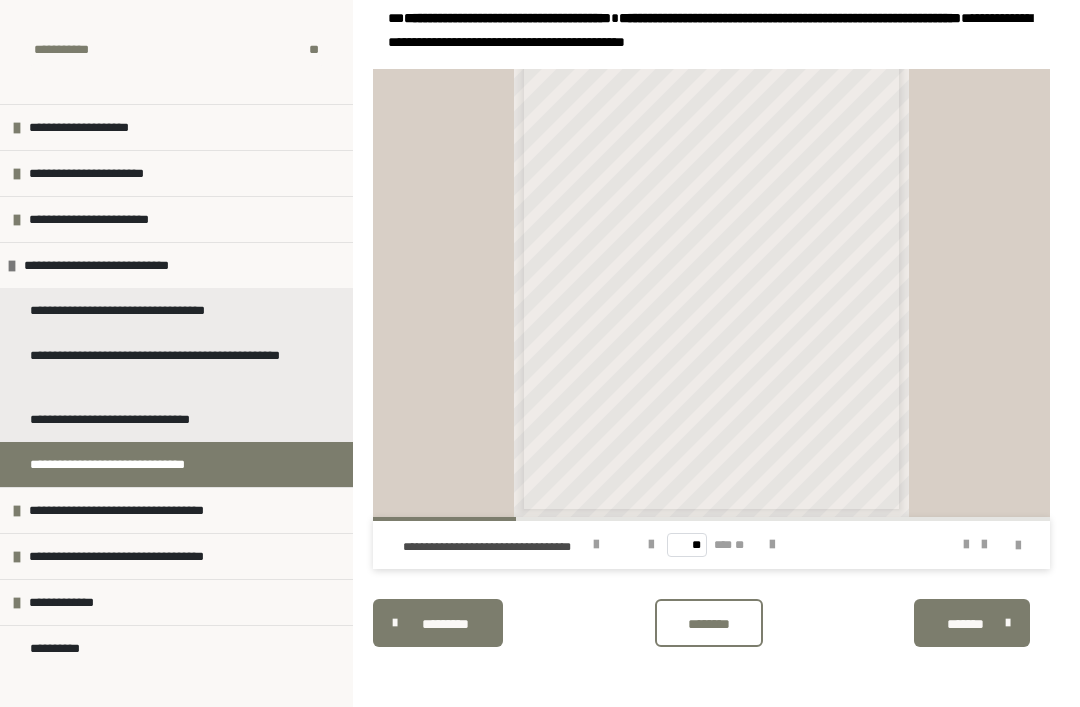 scroll, scrollTop: 112, scrollLeft: 0, axis: vertical 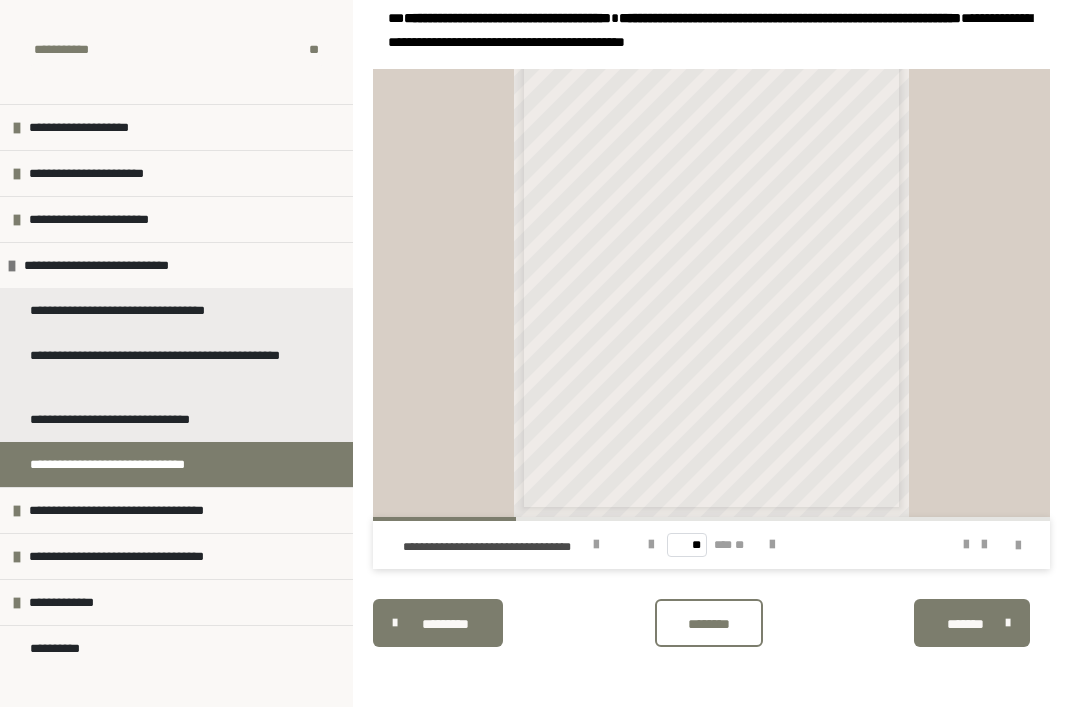 click at bounding box center (772, 545) 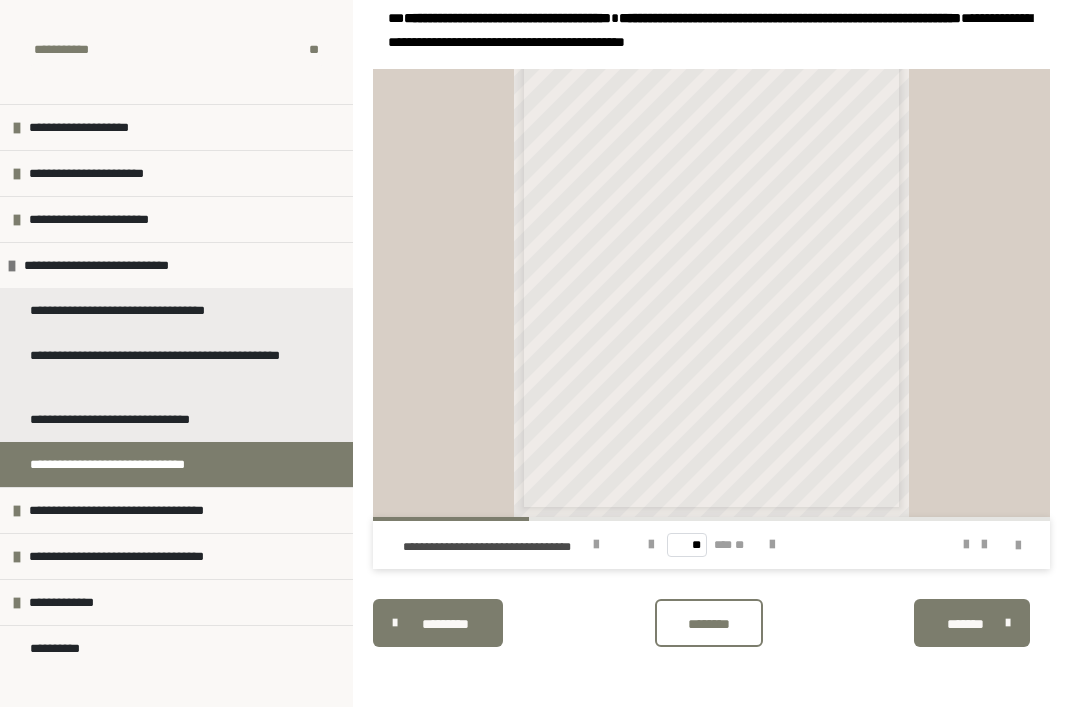 scroll, scrollTop: 0, scrollLeft: 0, axis: both 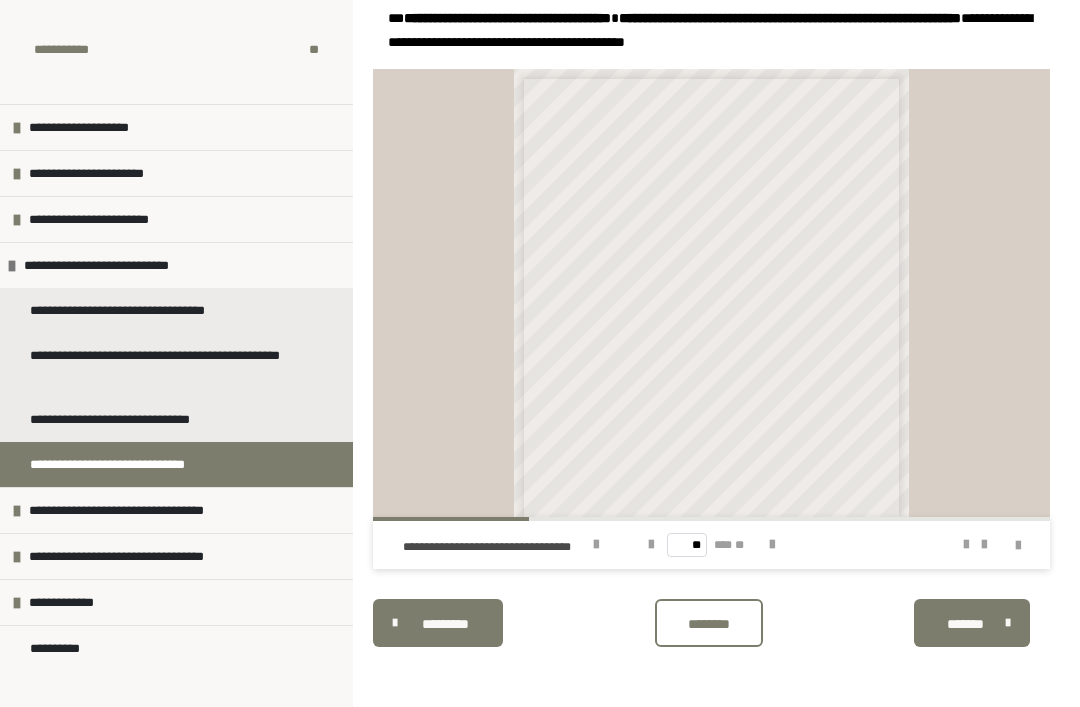 click at bounding box center [772, 545] 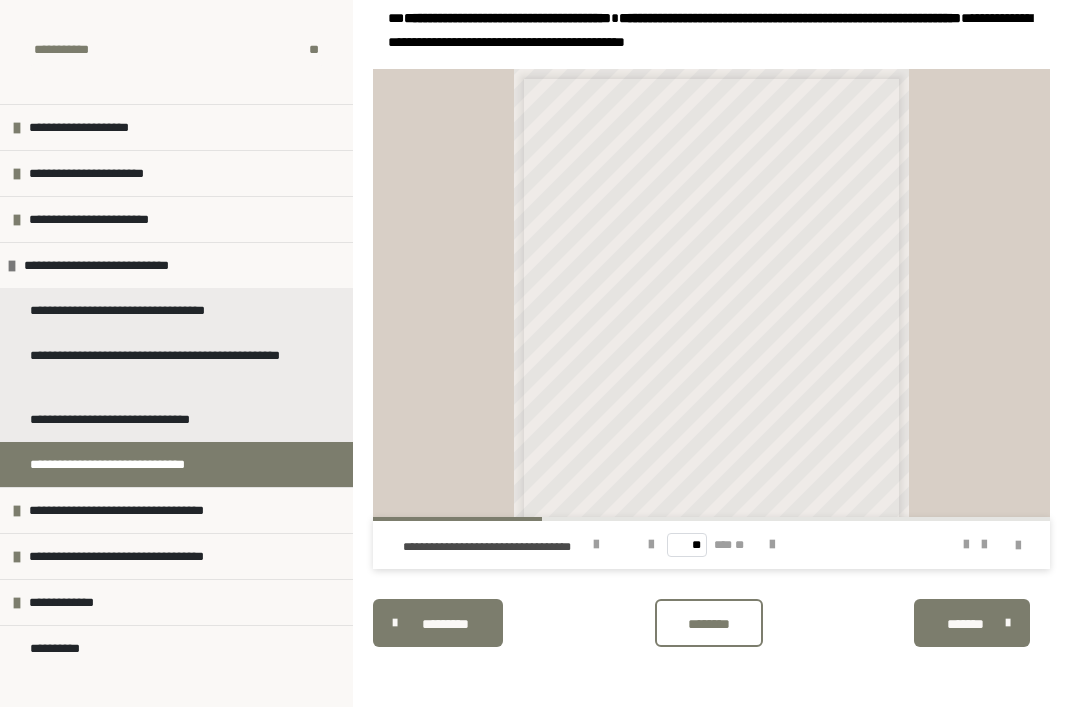 click at bounding box center [772, 545] 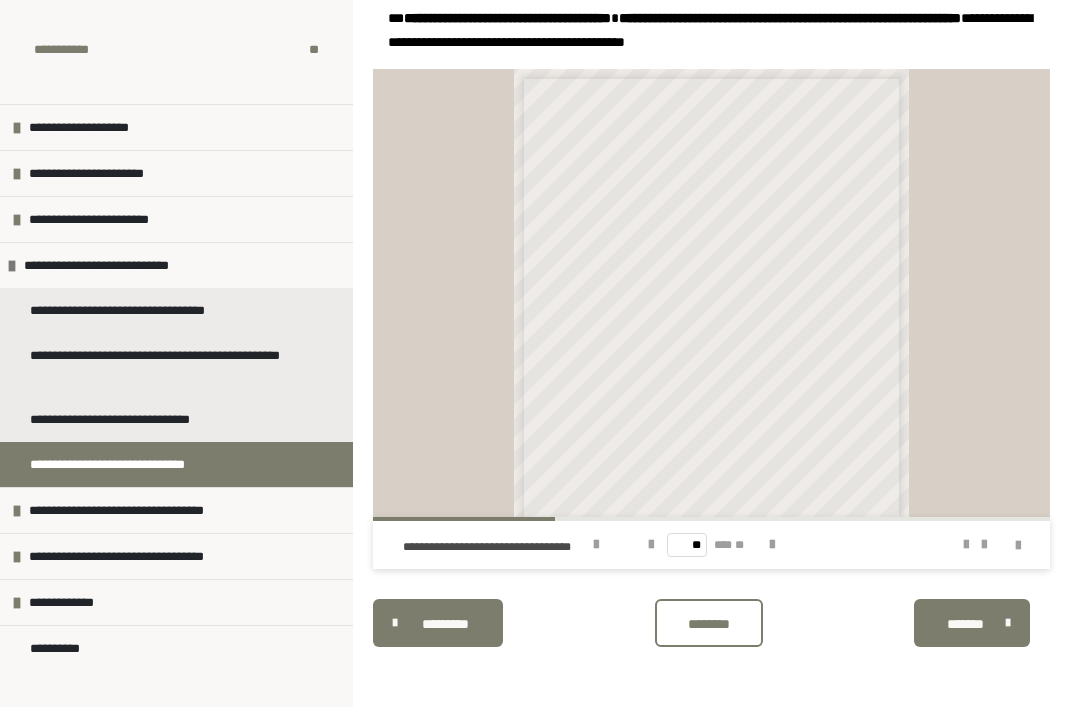 click at bounding box center [772, 545] 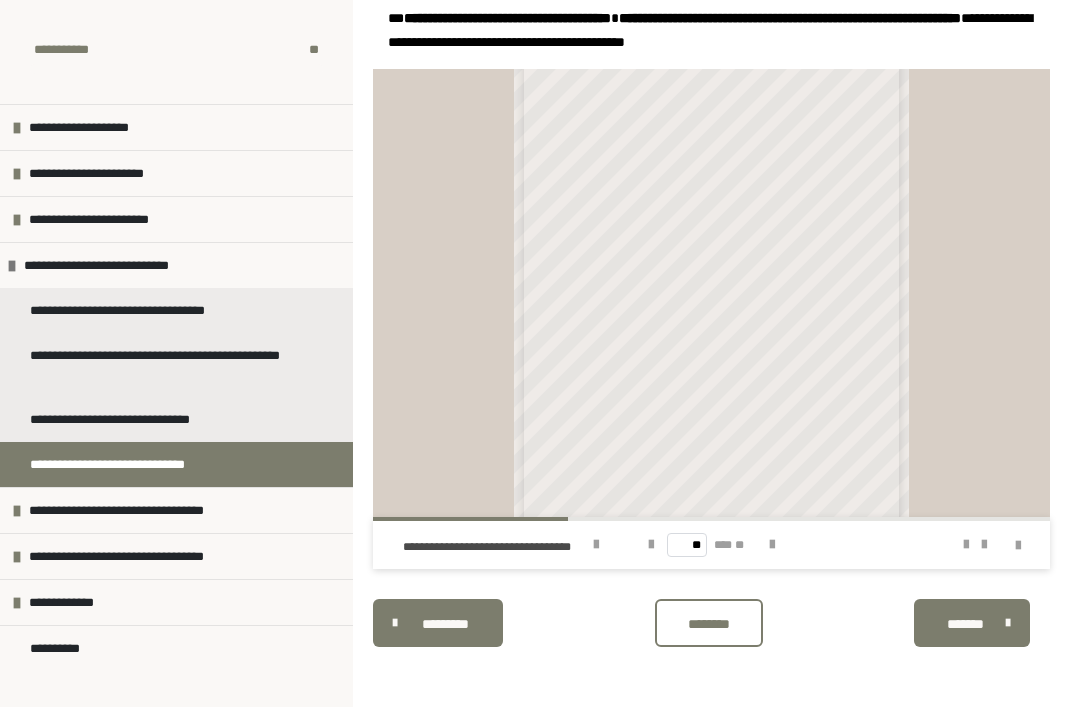 scroll, scrollTop: 71, scrollLeft: 0, axis: vertical 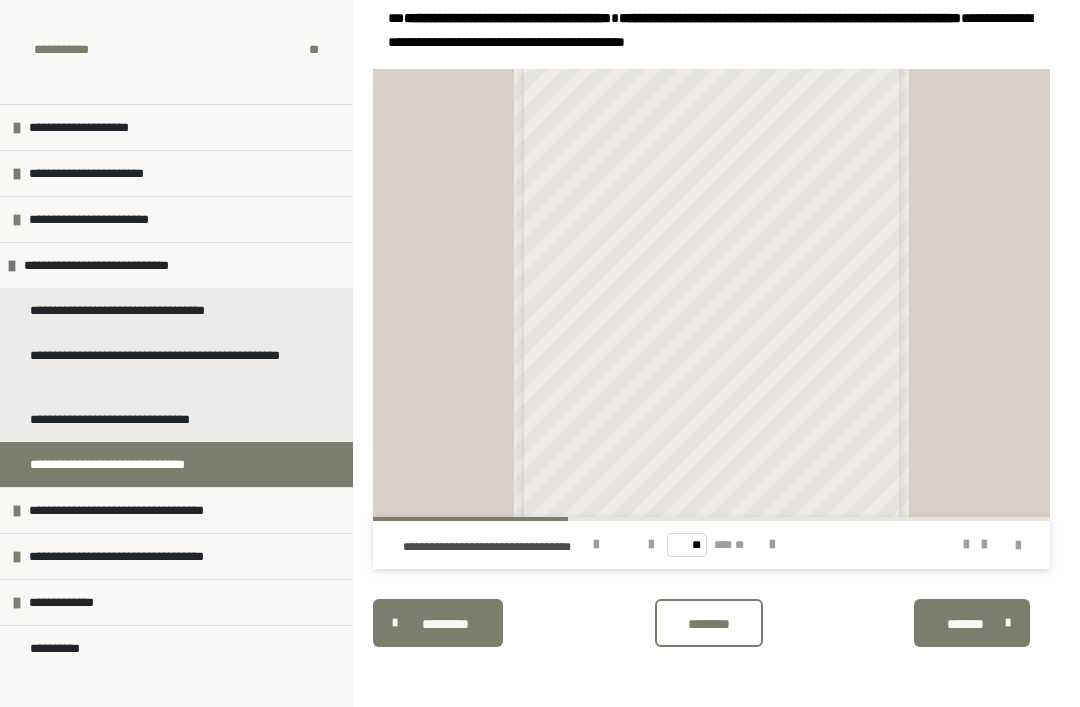 click at bounding box center (772, 545) 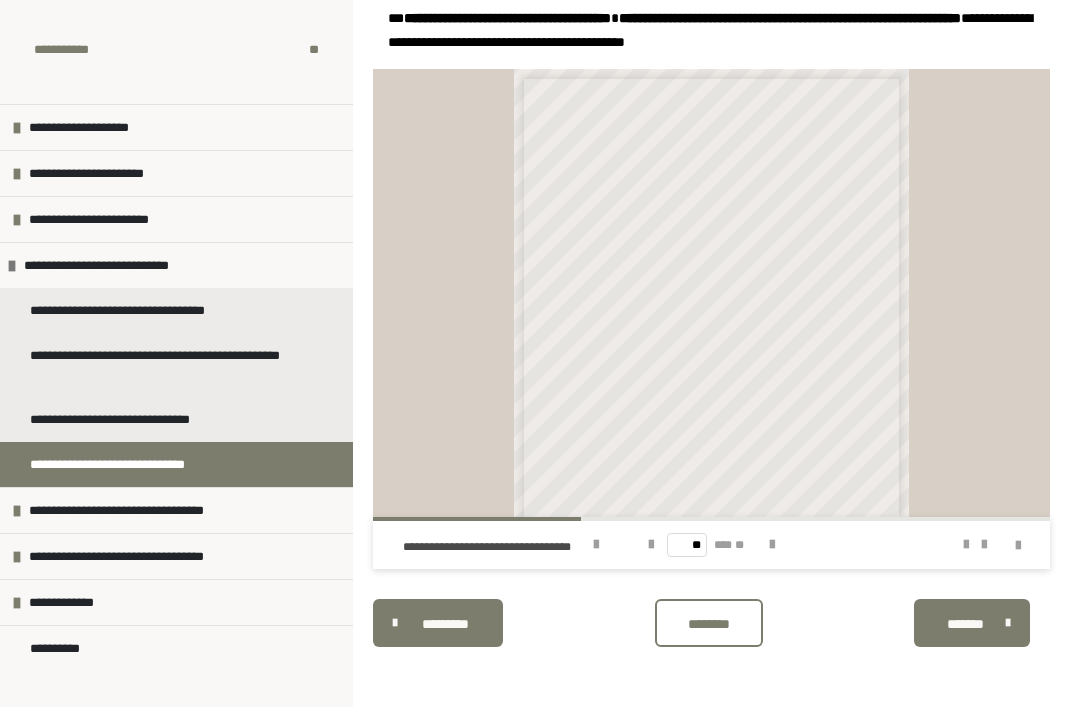 click at bounding box center (772, 545) 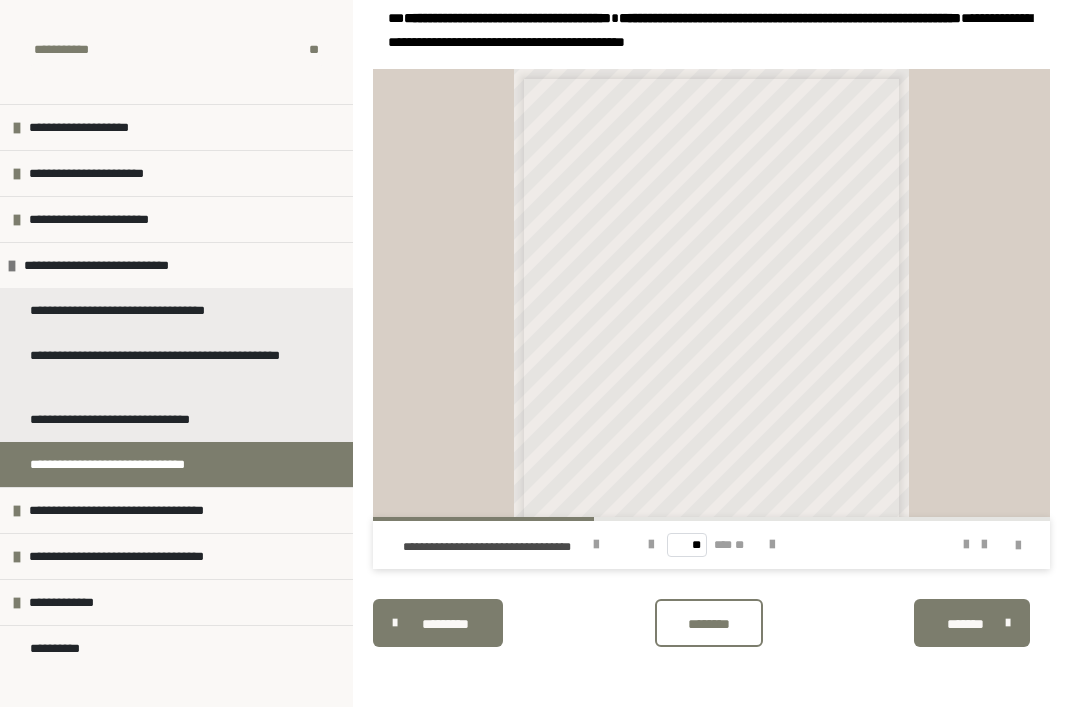 click at bounding box center [772, 545] 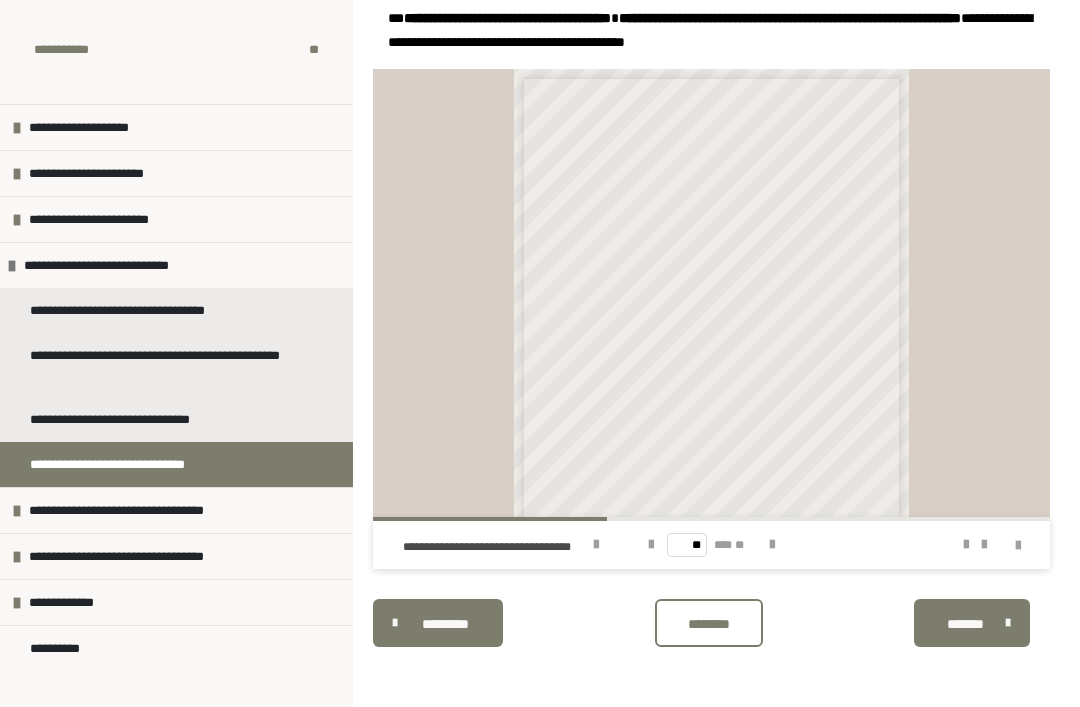 click at bounding box center (772, 545) 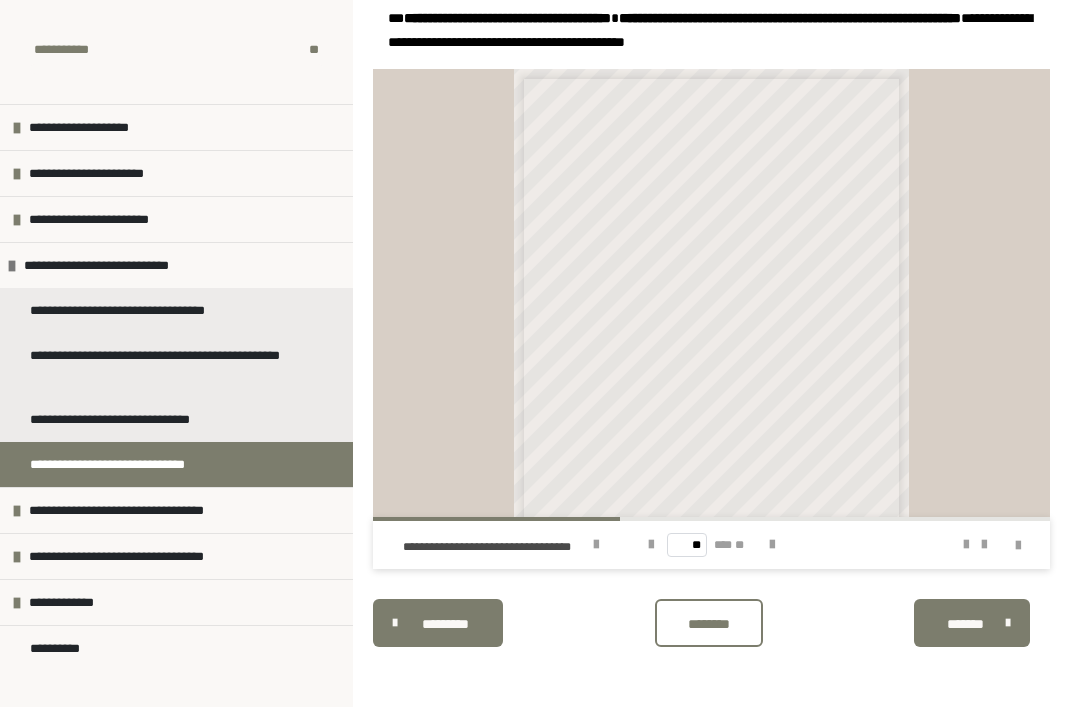 click at bounding box center (772, 545) 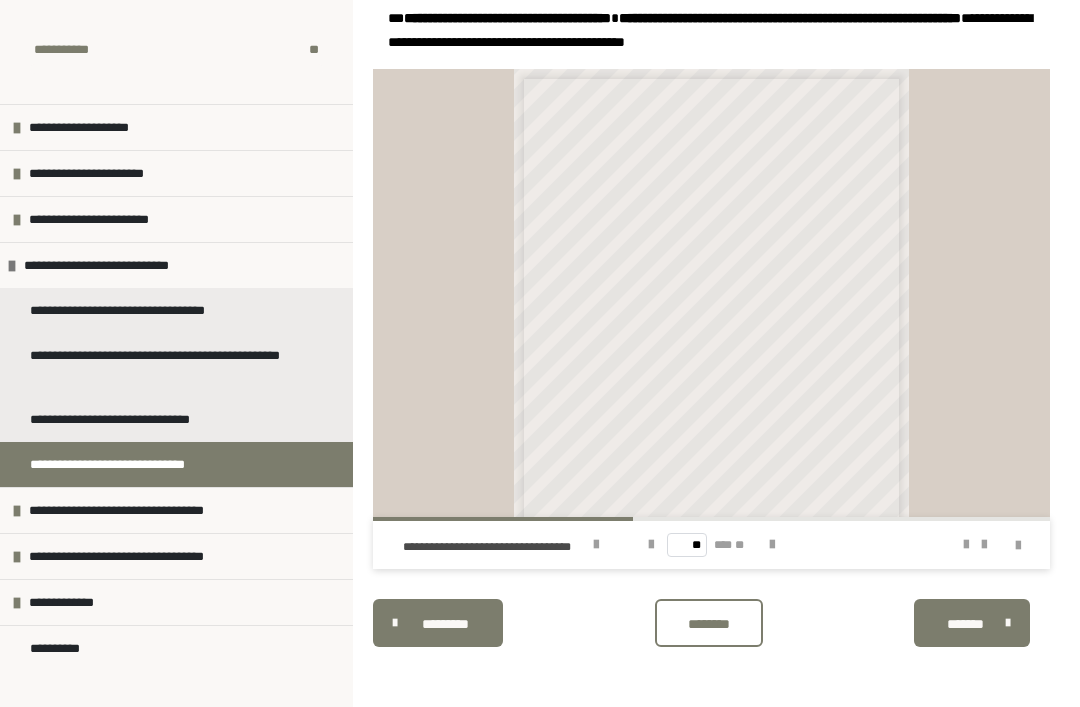 click at bounding box center (772, 545) 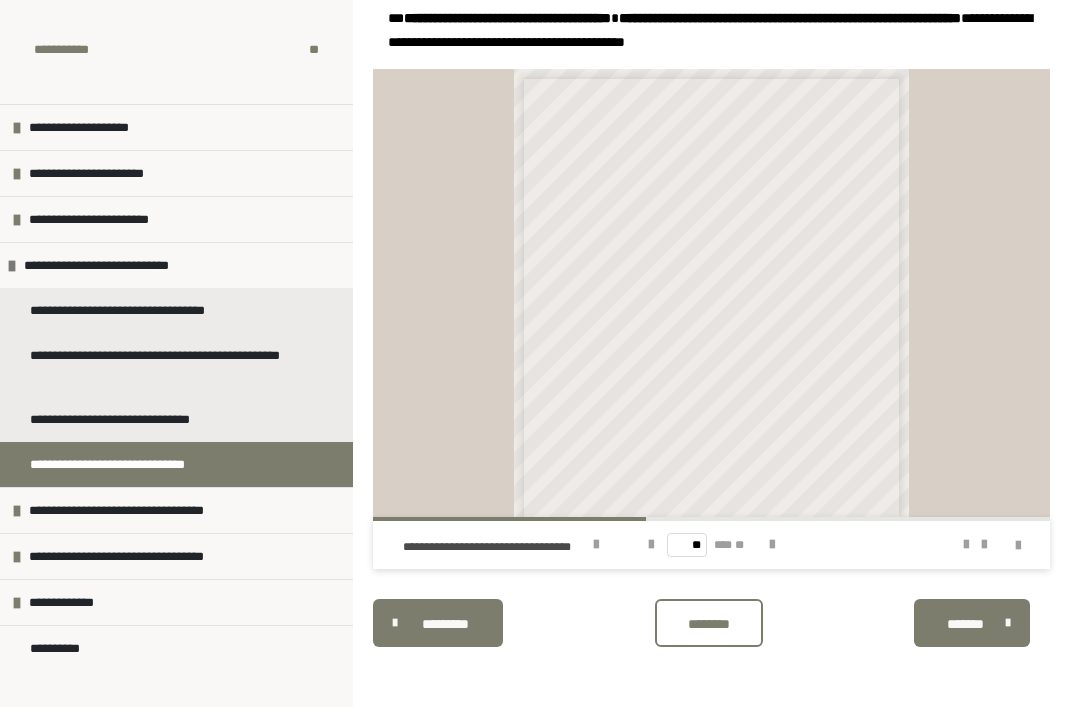 click at bounding box center (772, 545) 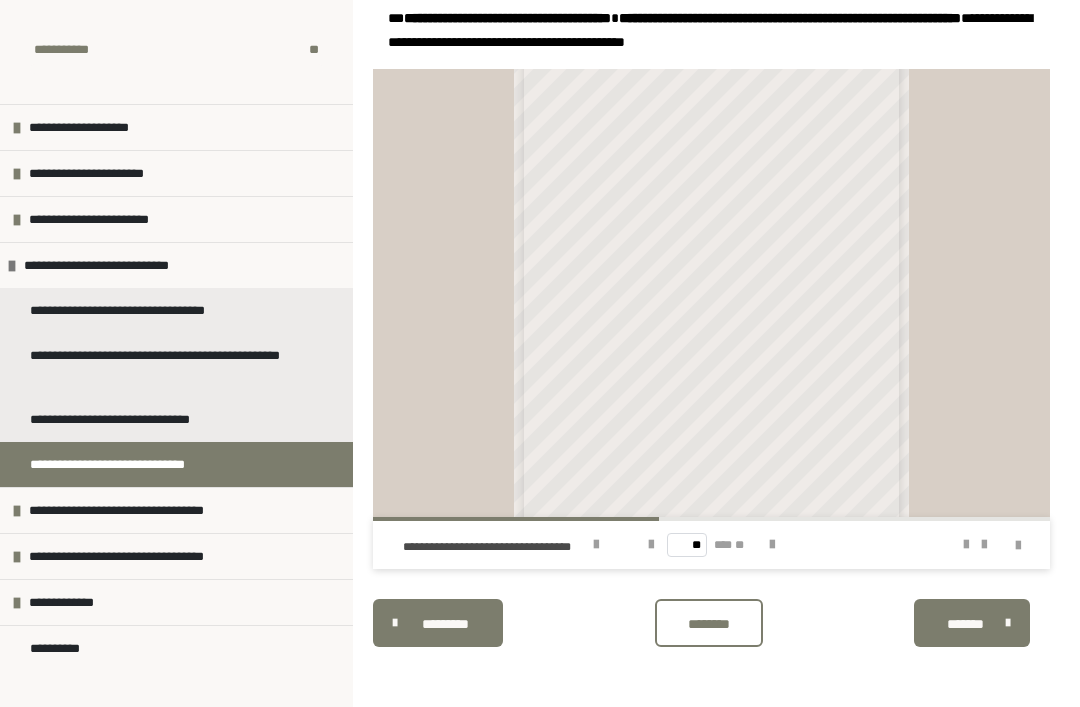 scroll, scrollTop: 75, scrollLeft: 0, axis: vertical 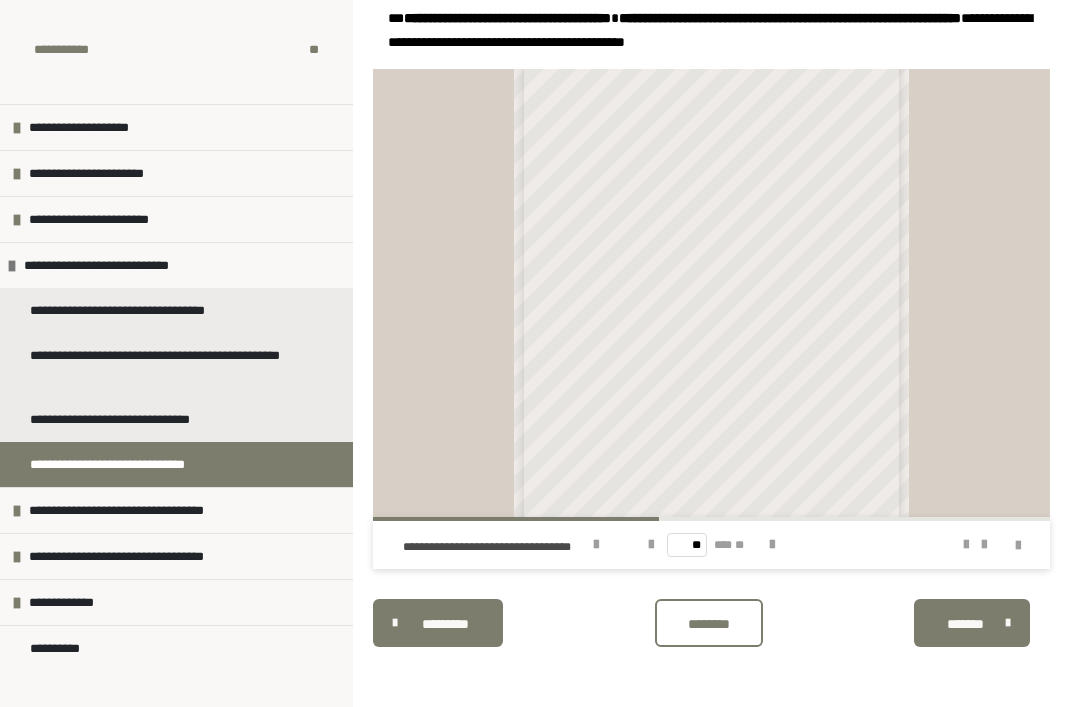 click at bounding box center [772, 545] 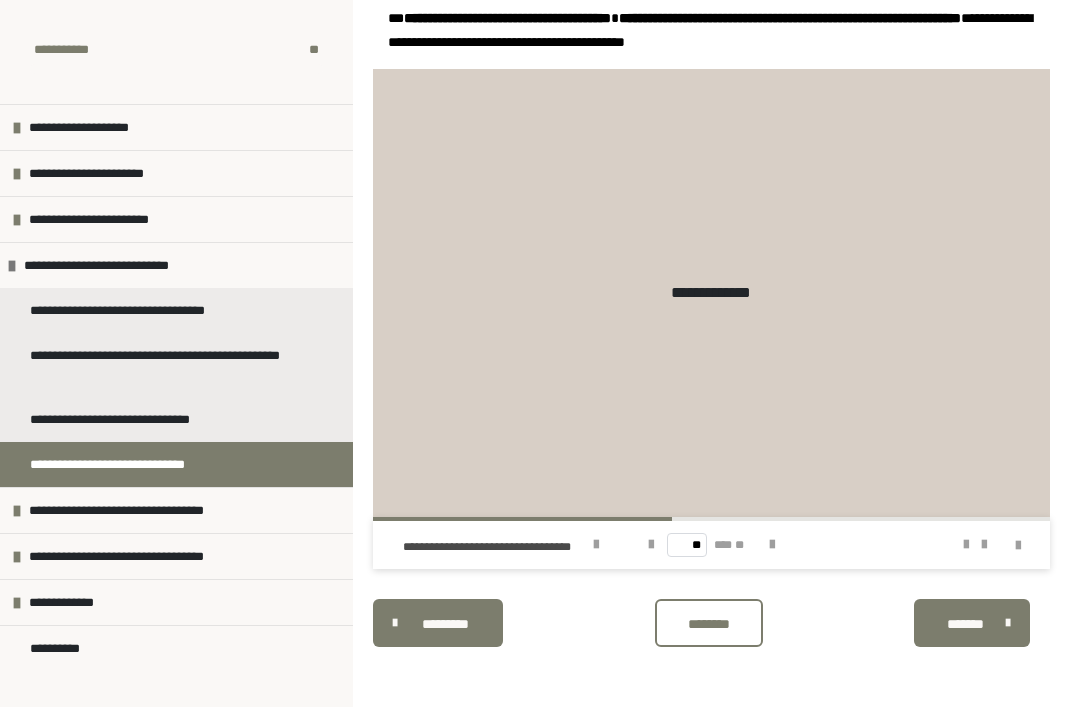 scroll, scrollTop: 0, scrollLeft: 0, axis: both 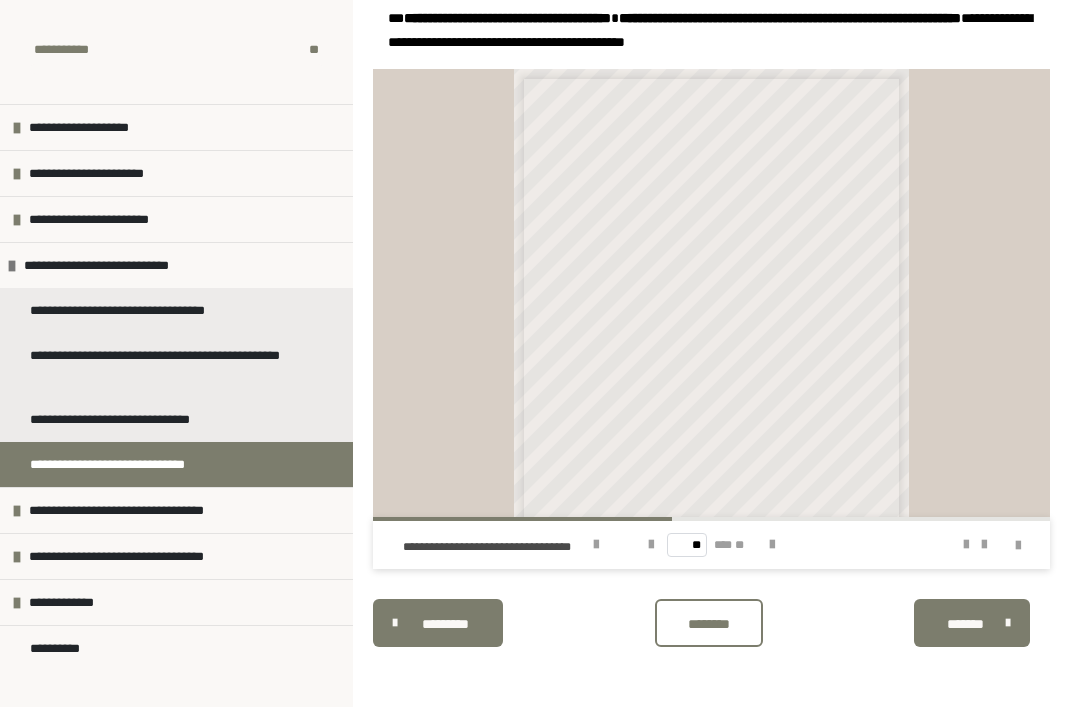 click at bounding box center [772, 545] 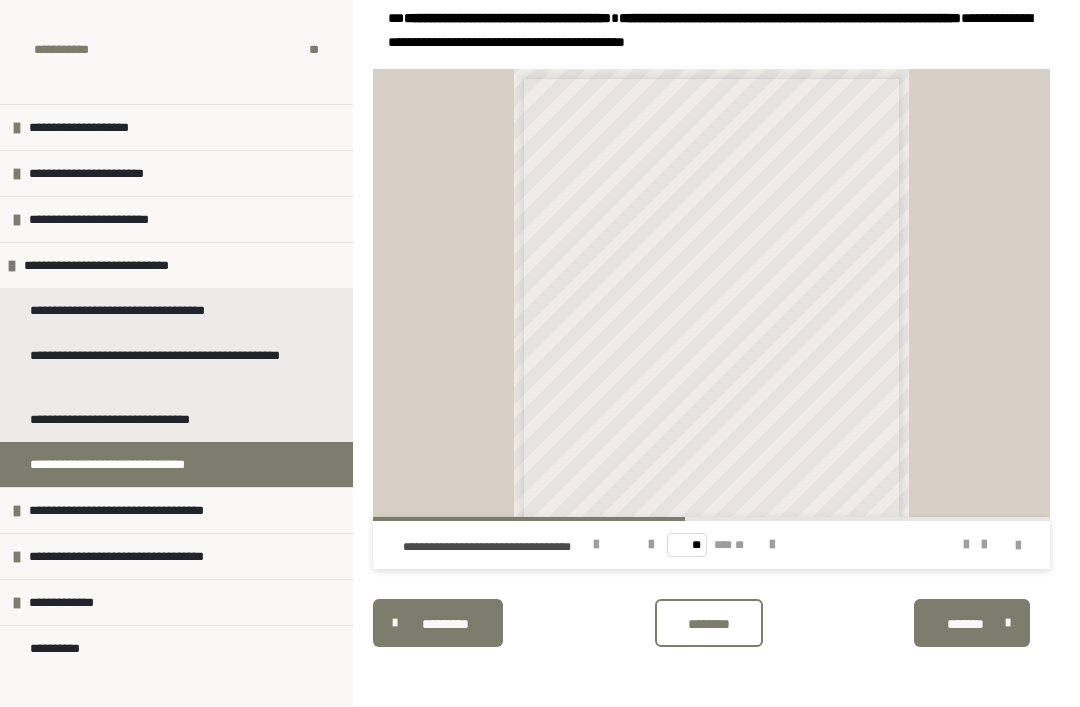 click at bounding box center [772, 545] 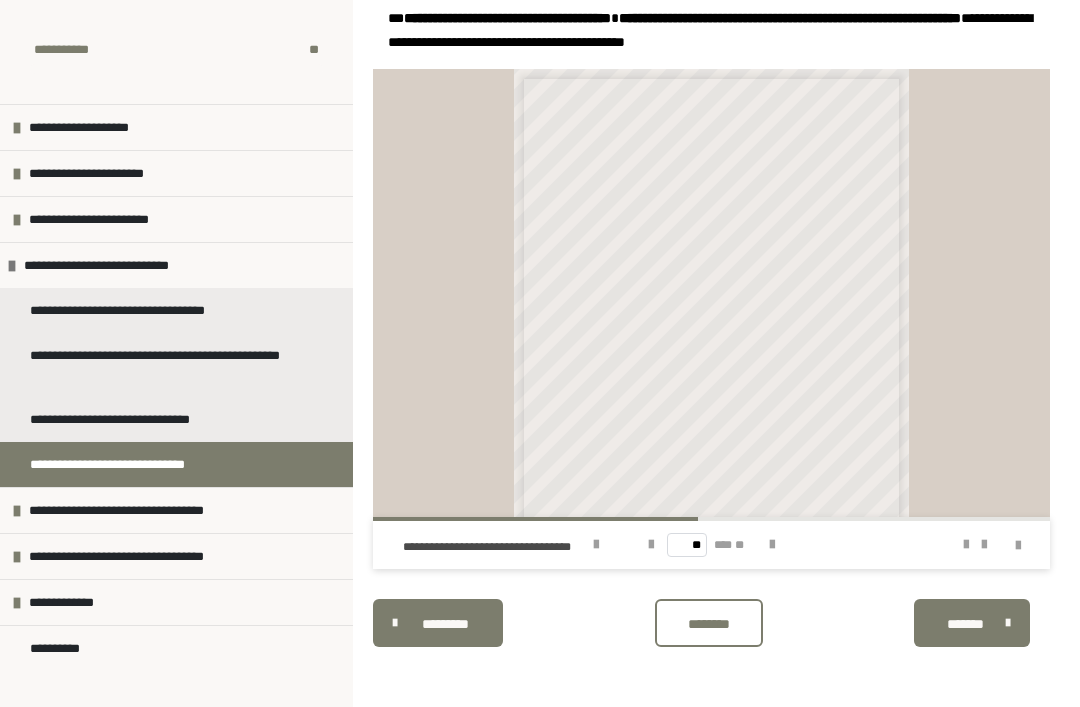 click at bounding box center [772, 545] 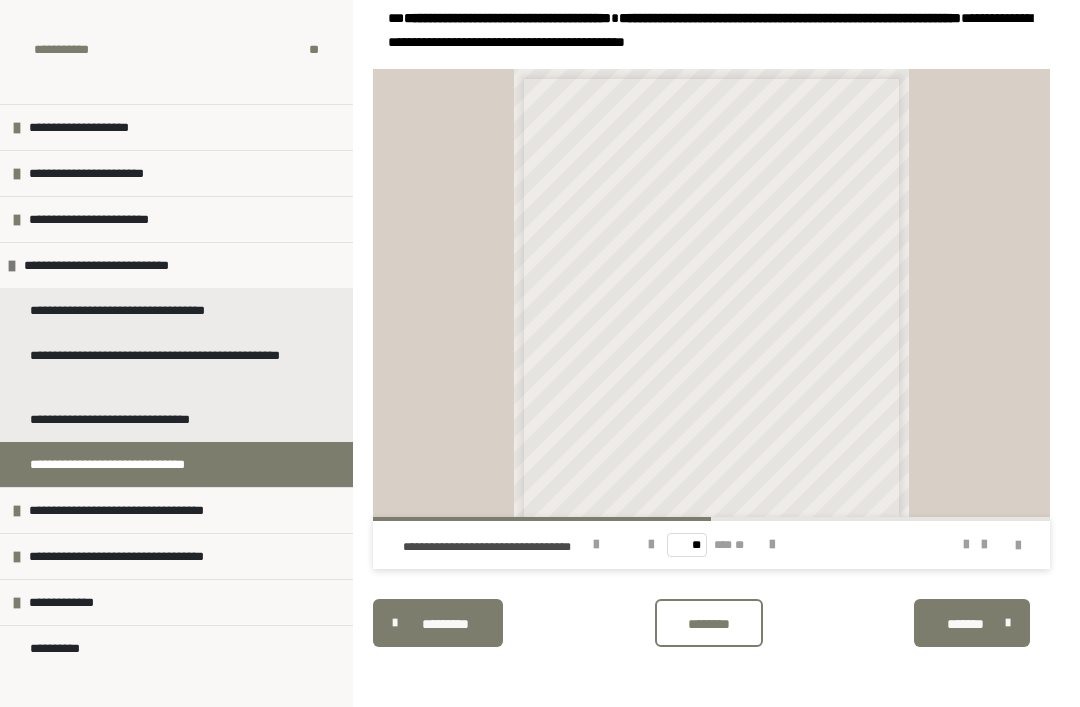 click at bounding box center [772, 545] 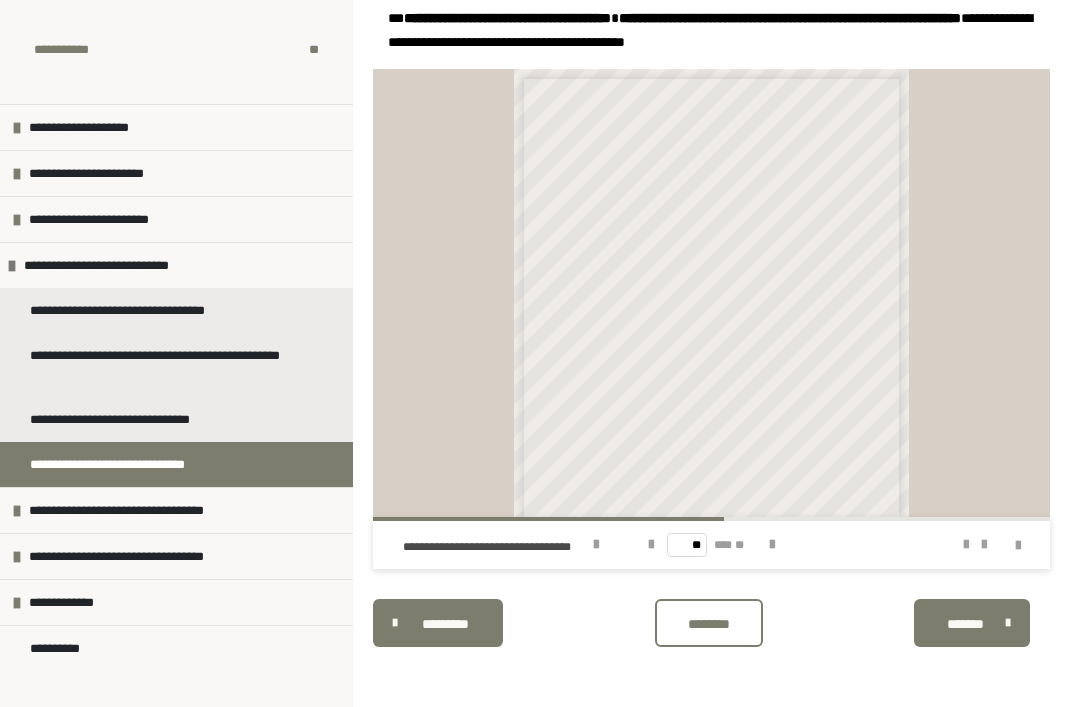 click at bounding box center [772, 545] 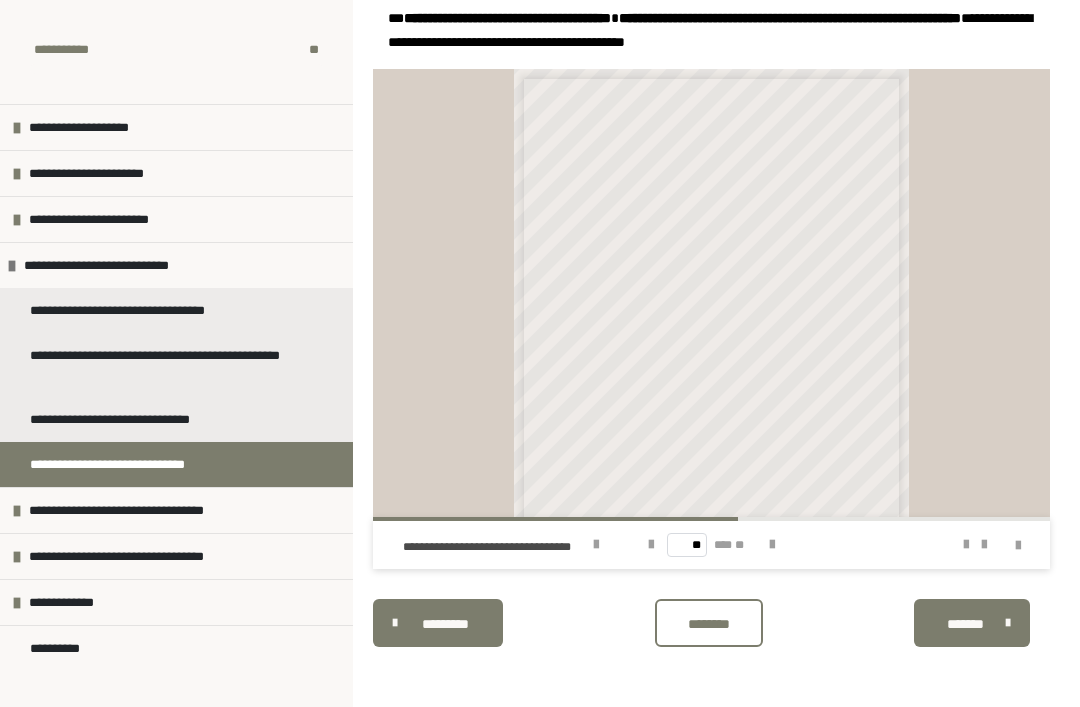 click at bounding box center [772, 545] 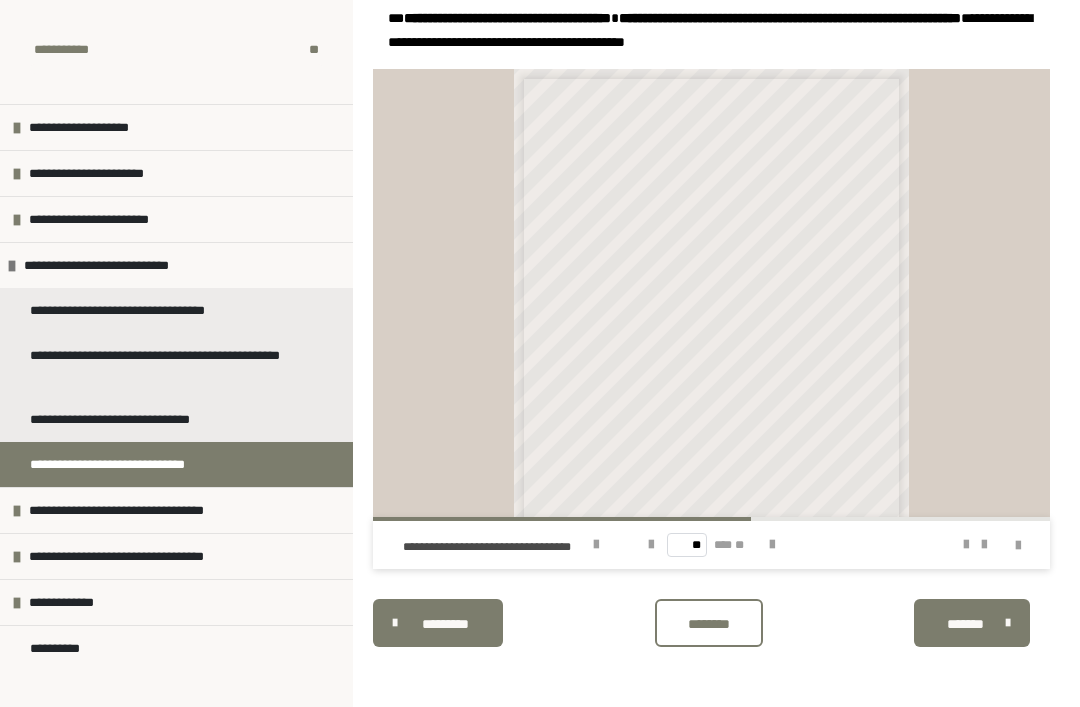click at bounding box center (772, 545) 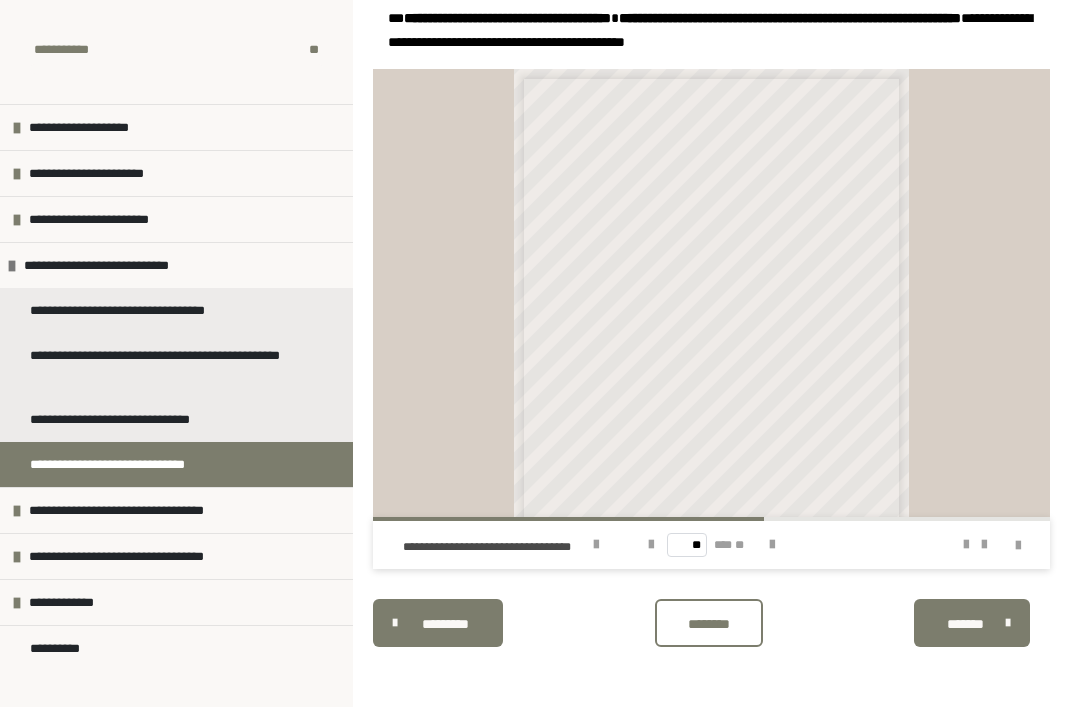 click at bounding box center [772, 545] 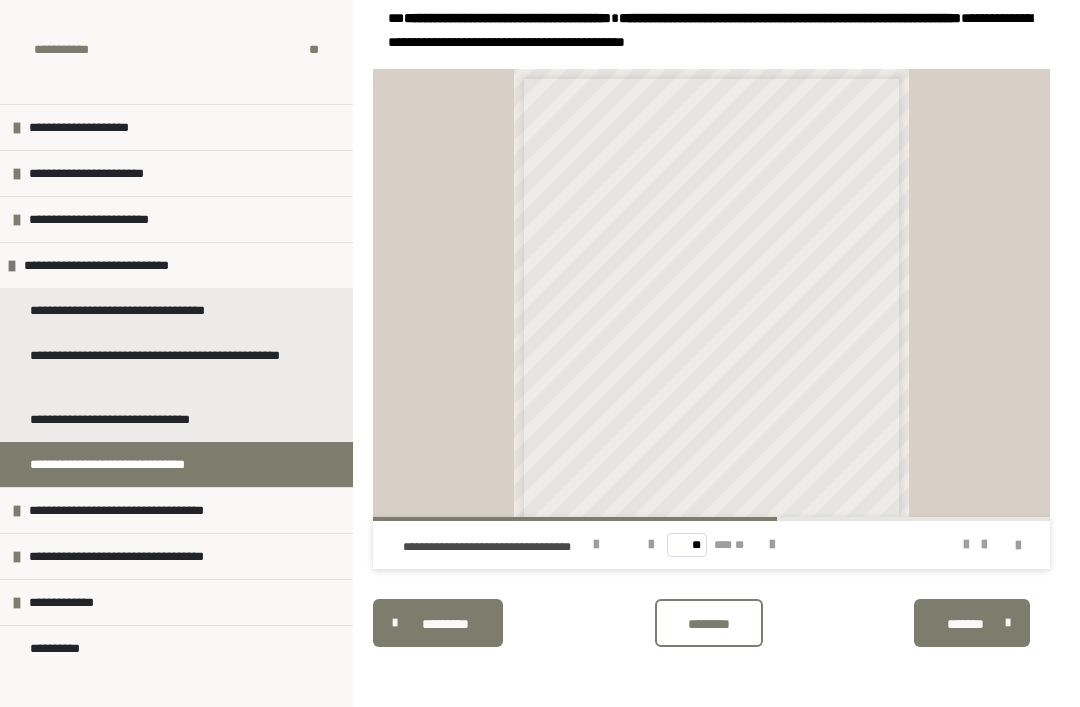 click at bounding box center (772, 545) 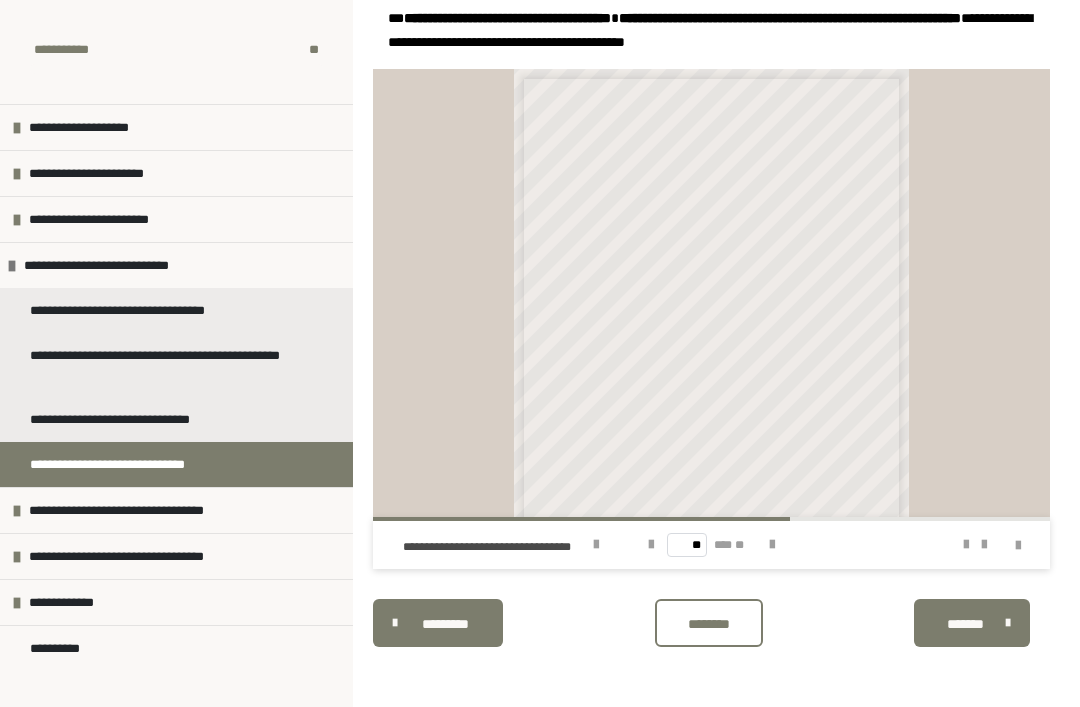 click at bounding box center [772, 545] 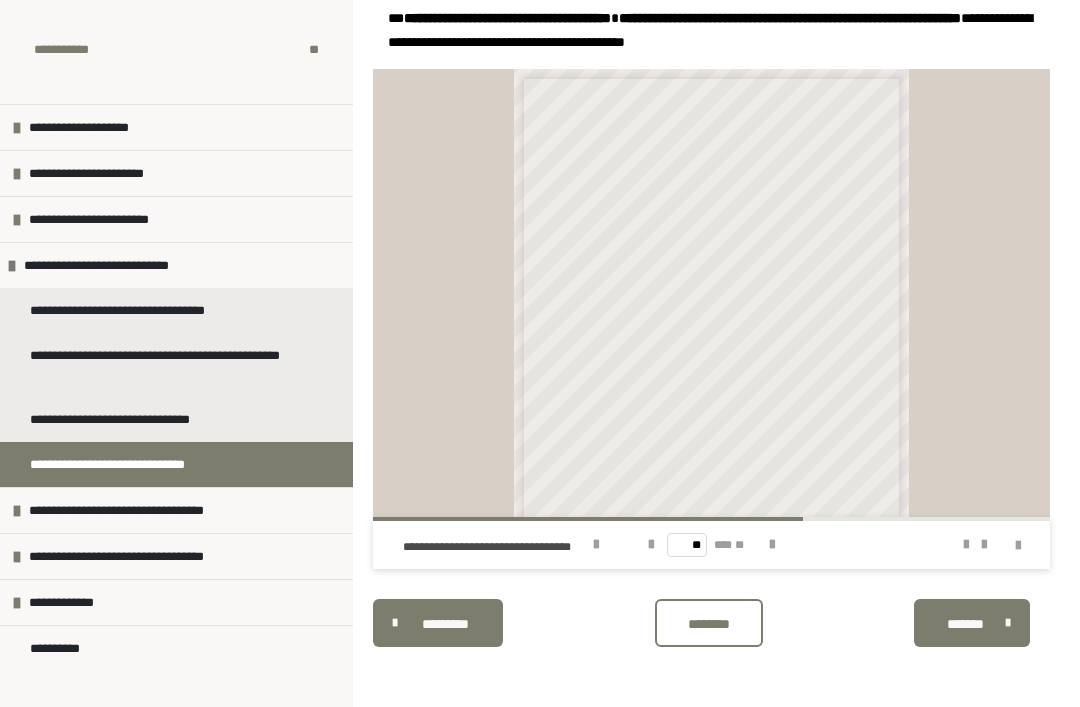 click at bounding box center (772, 545) 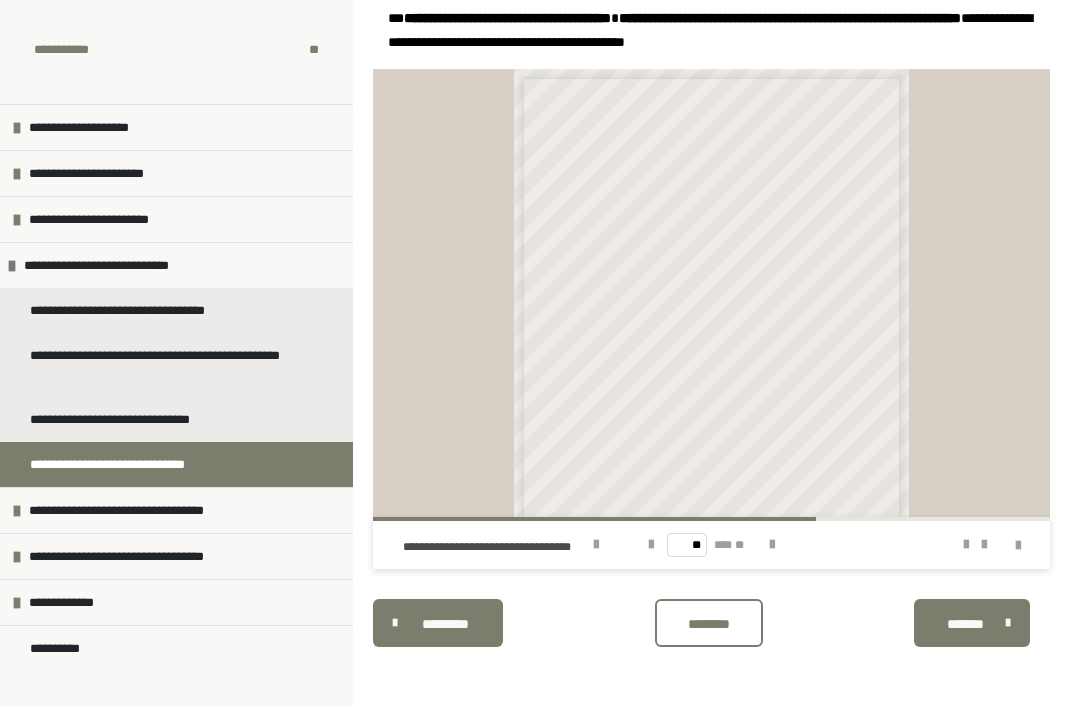 click at bounding box center [772, 545] 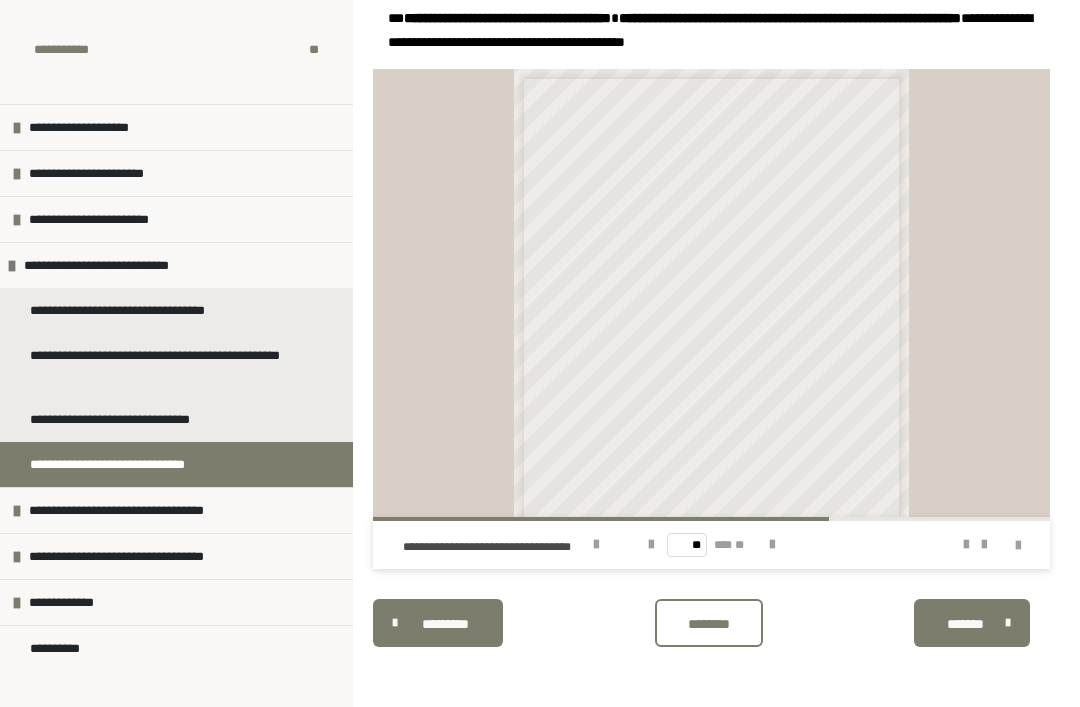click at bounding box center [772, 545] 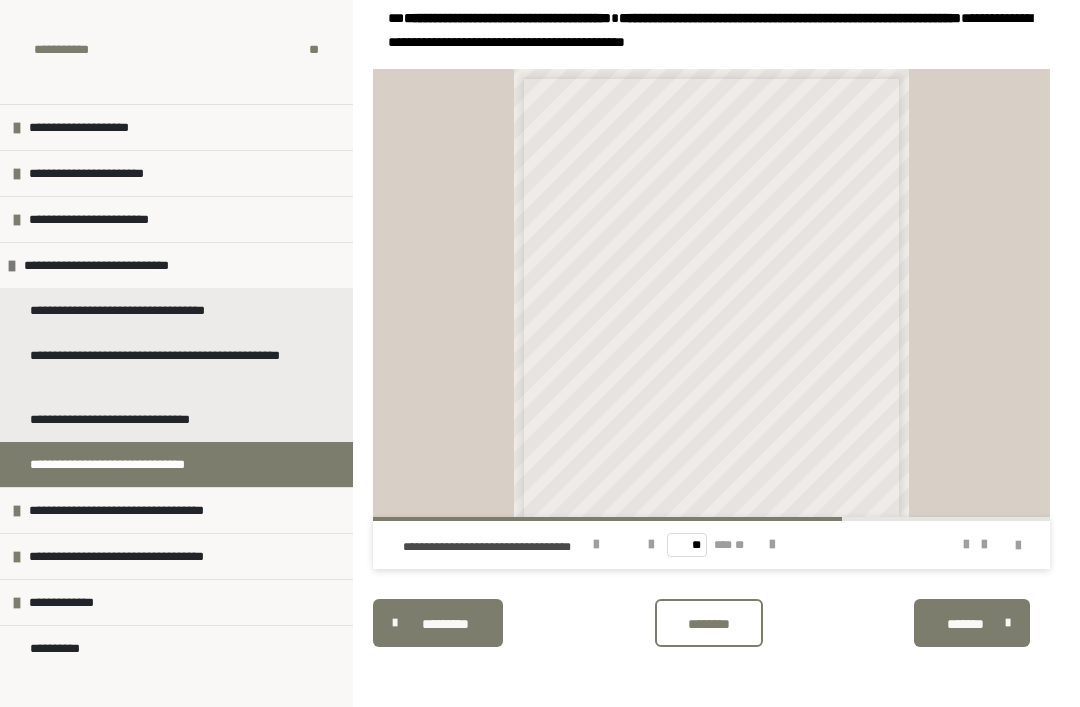 click at bounding box center [772, 545] 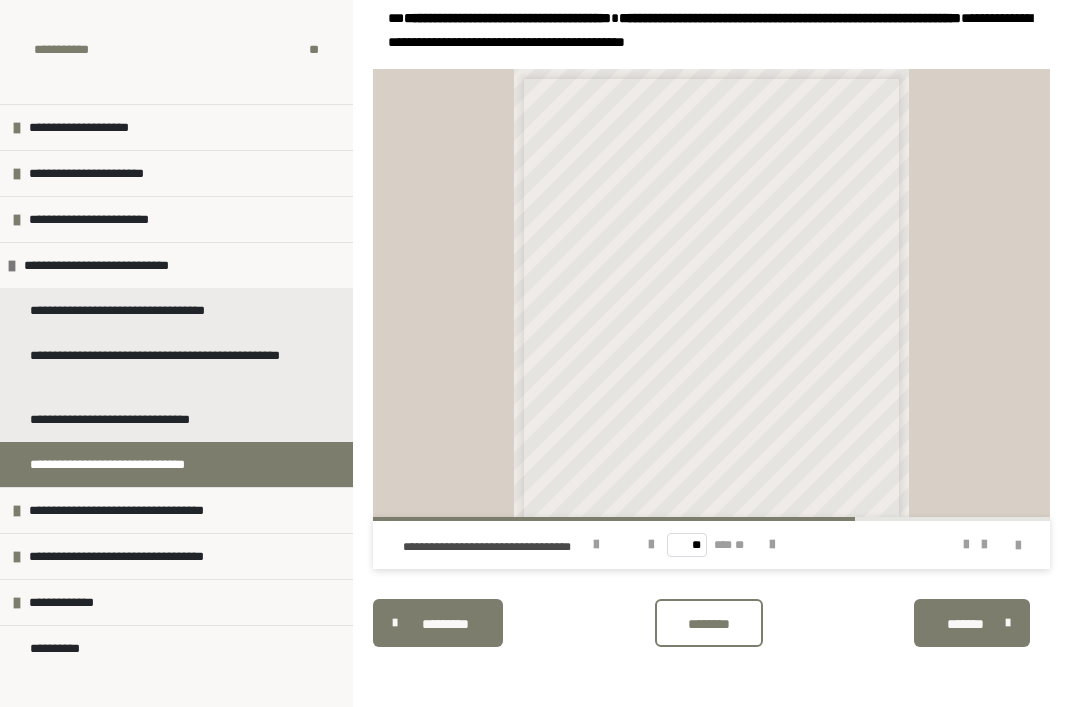 click at bounding box center (772, 545) 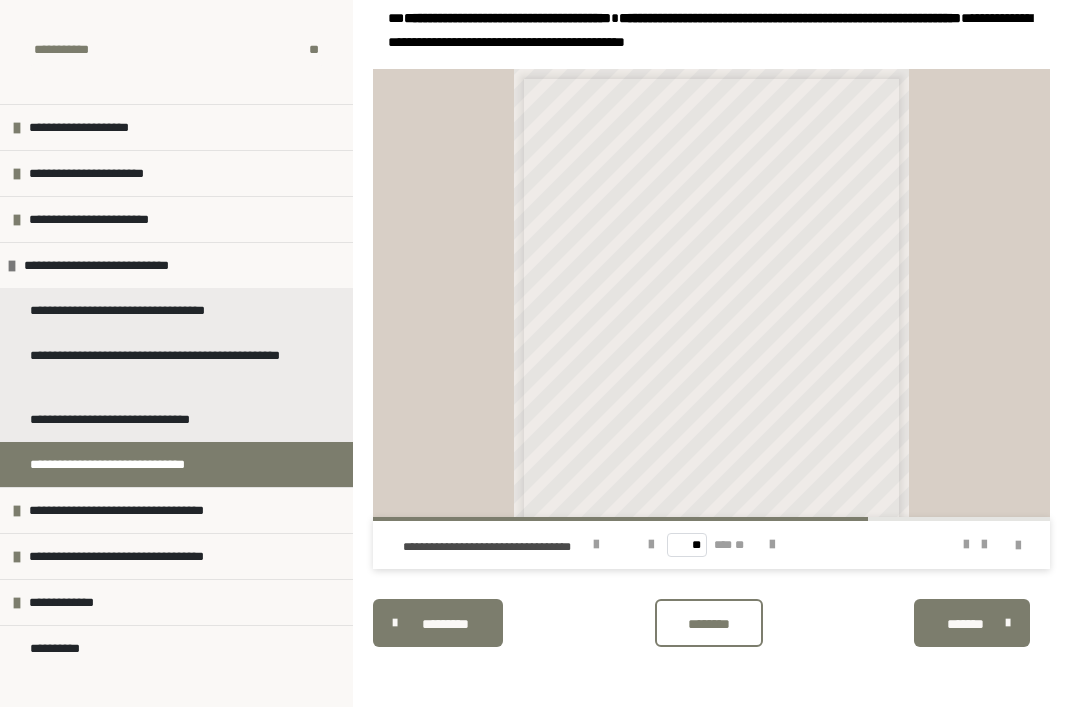 click at bounding box center (772, 545) 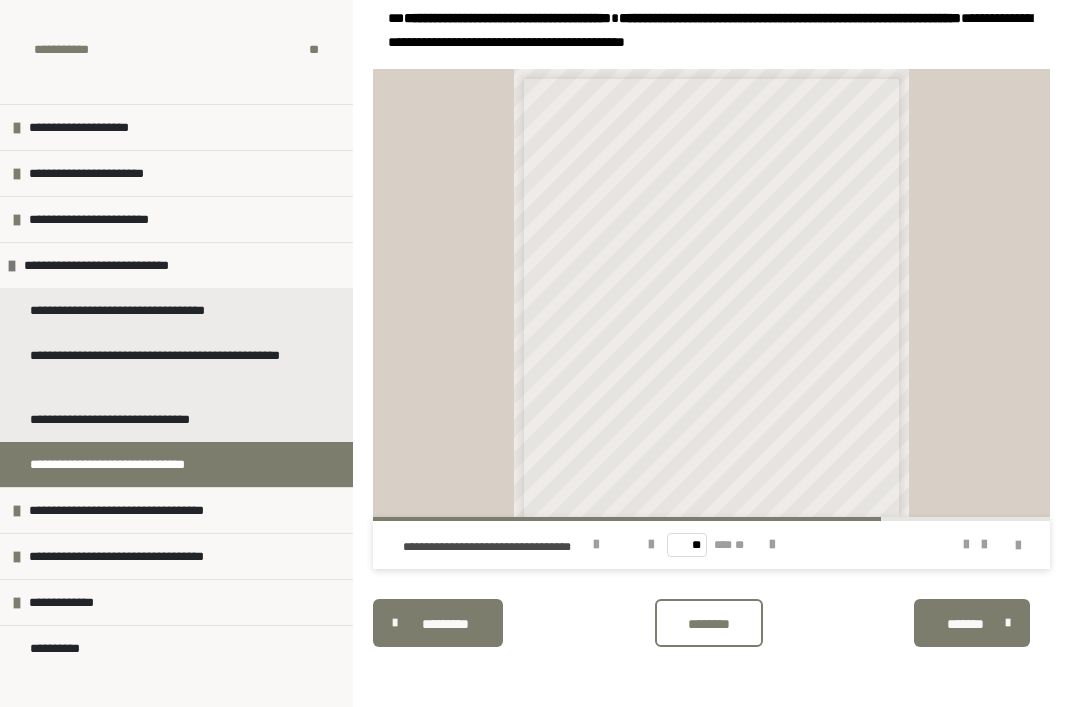 click at bounding box center (772, 545) 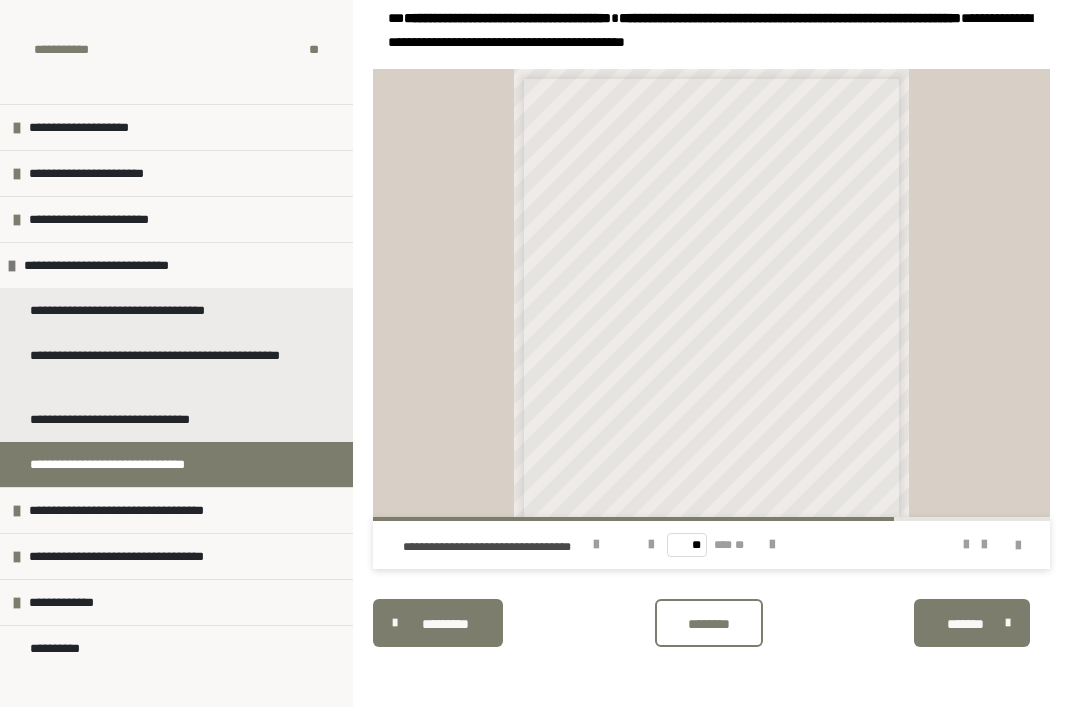 click at bounding box center (772, 545) 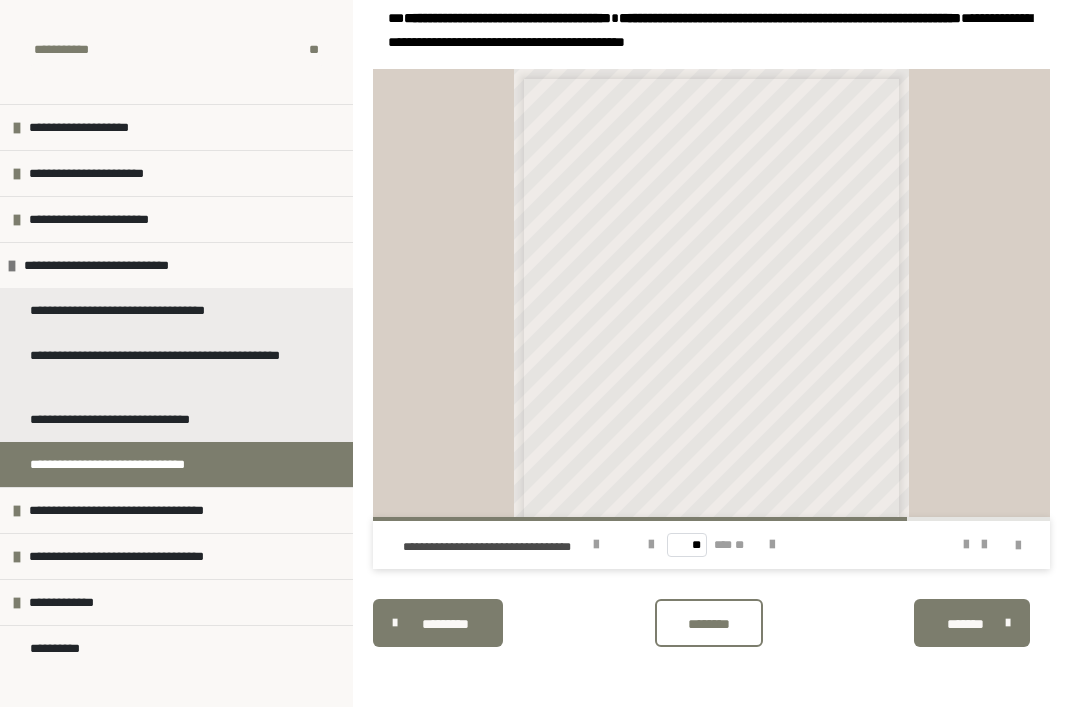 click at bounding box center [772, 545] 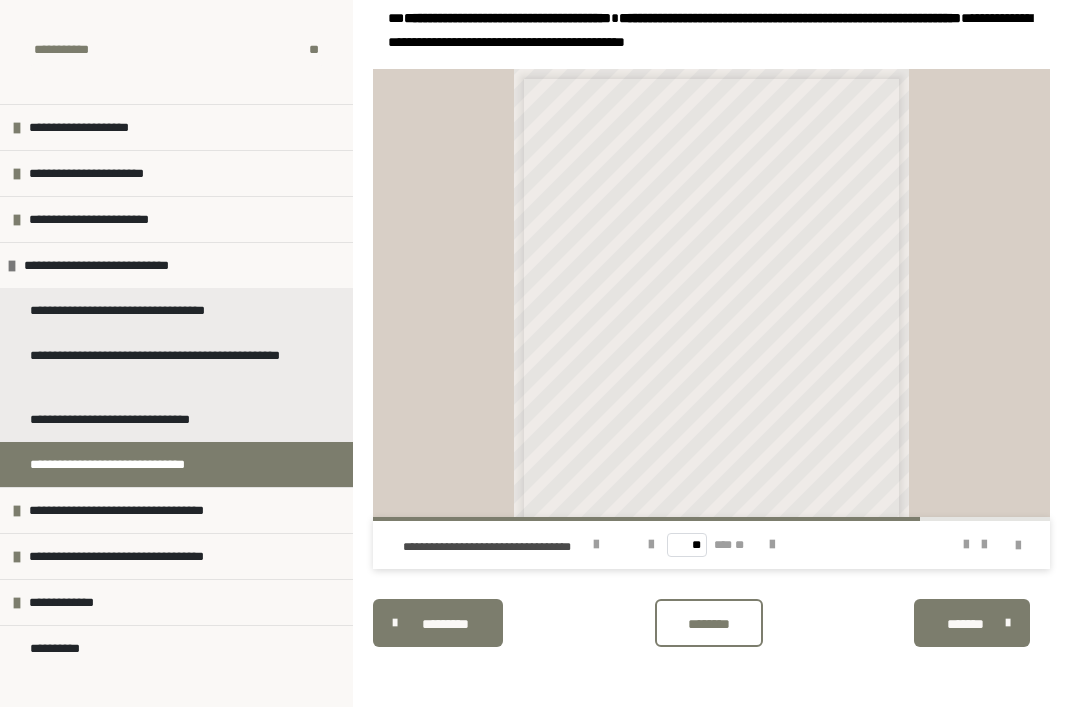 click at bounding box center (772, 545) 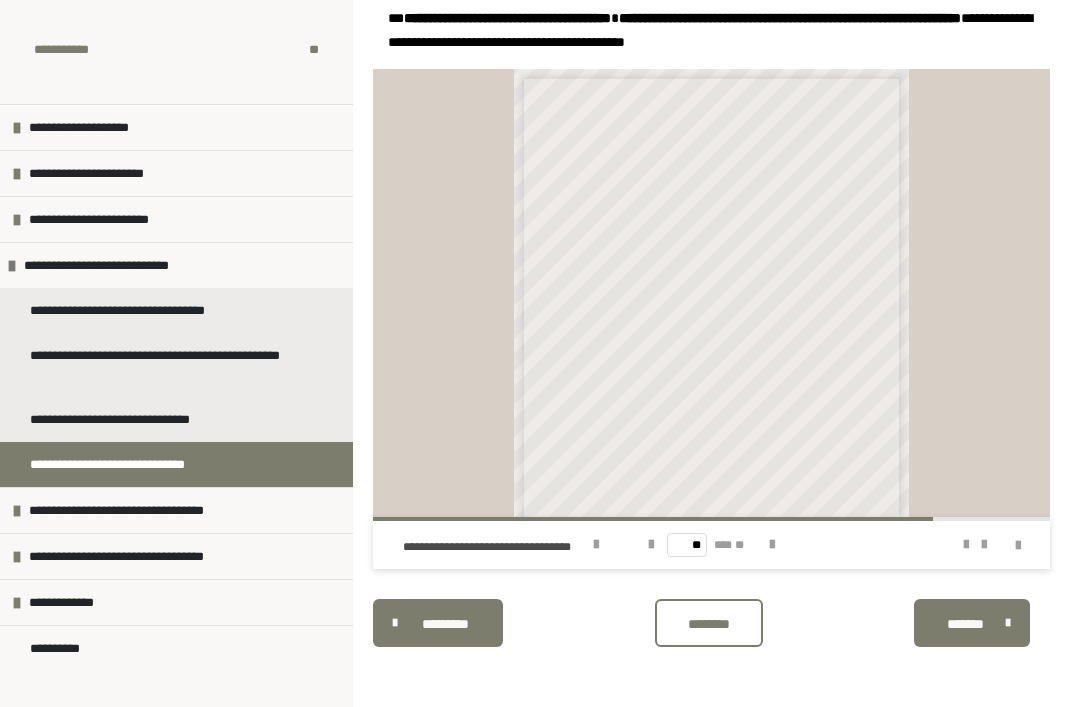 click at bounding box center (772, 545) 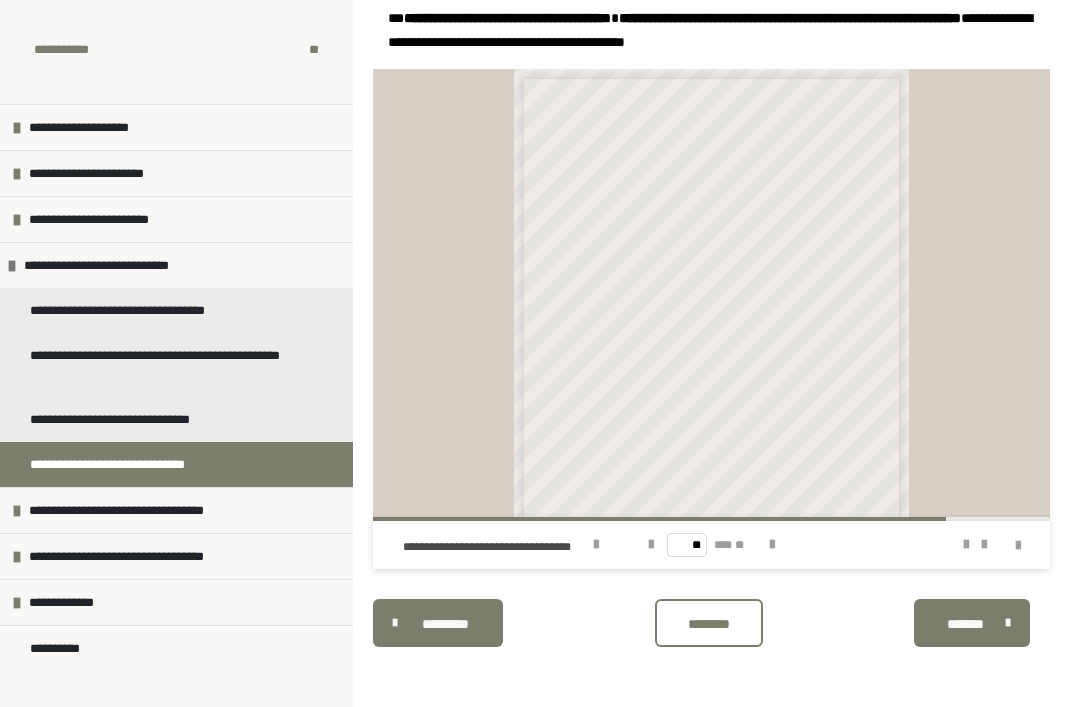 click at bounding box center (772, 545) 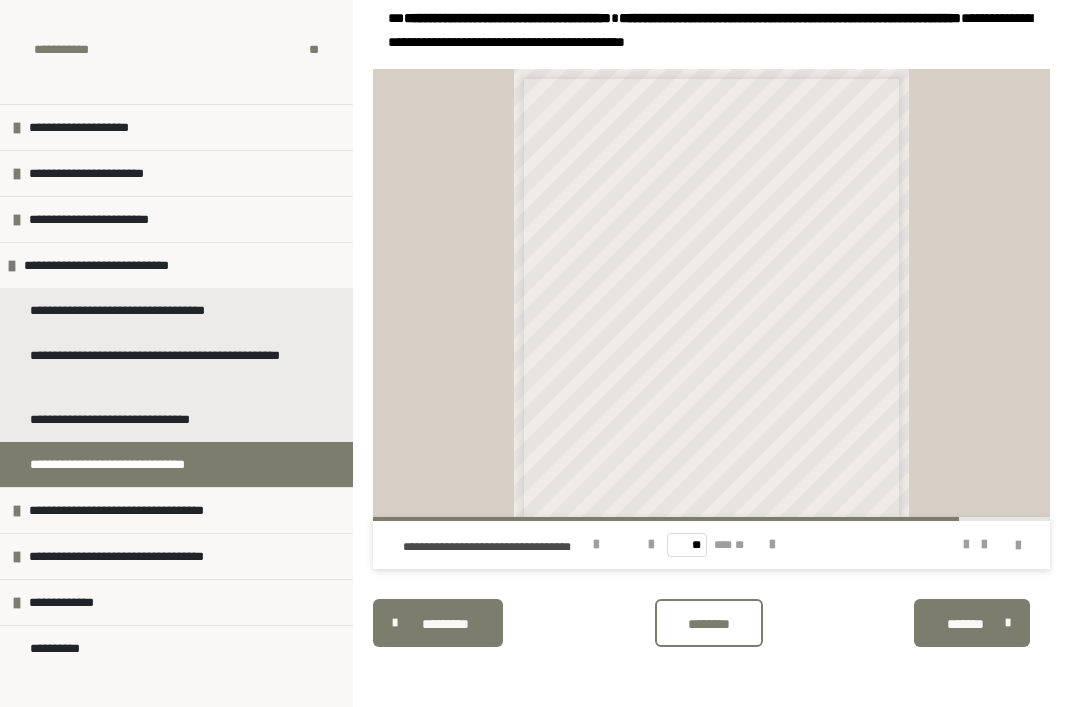 click at bounding box center [772, 545] 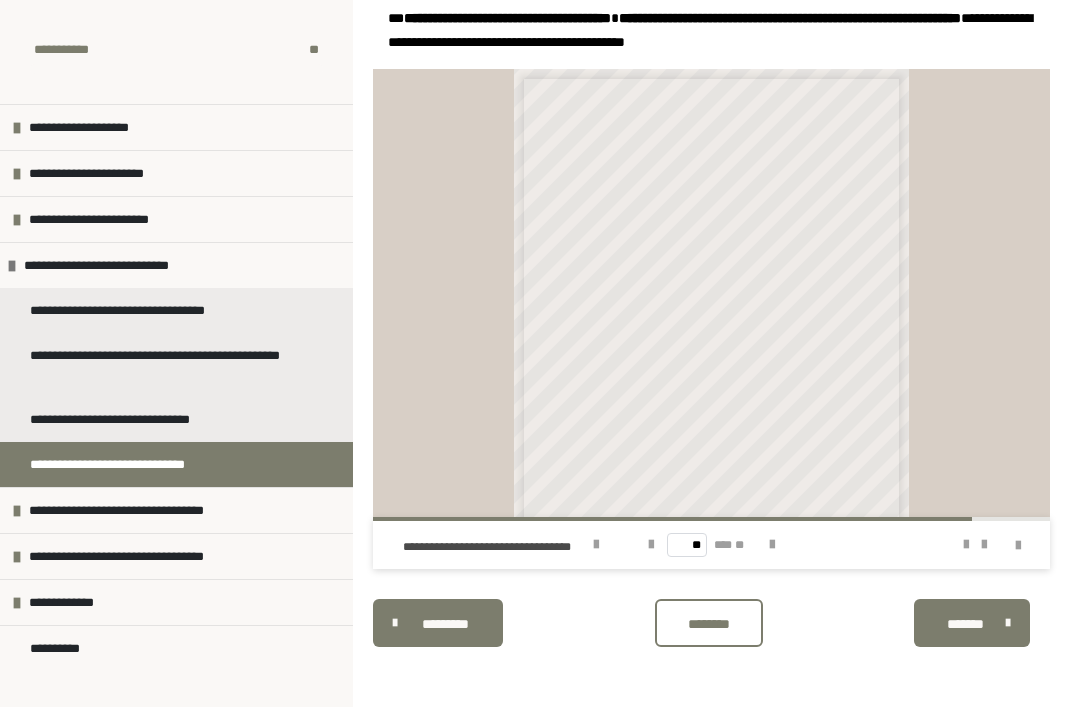 click at bounding box center [772, 545] 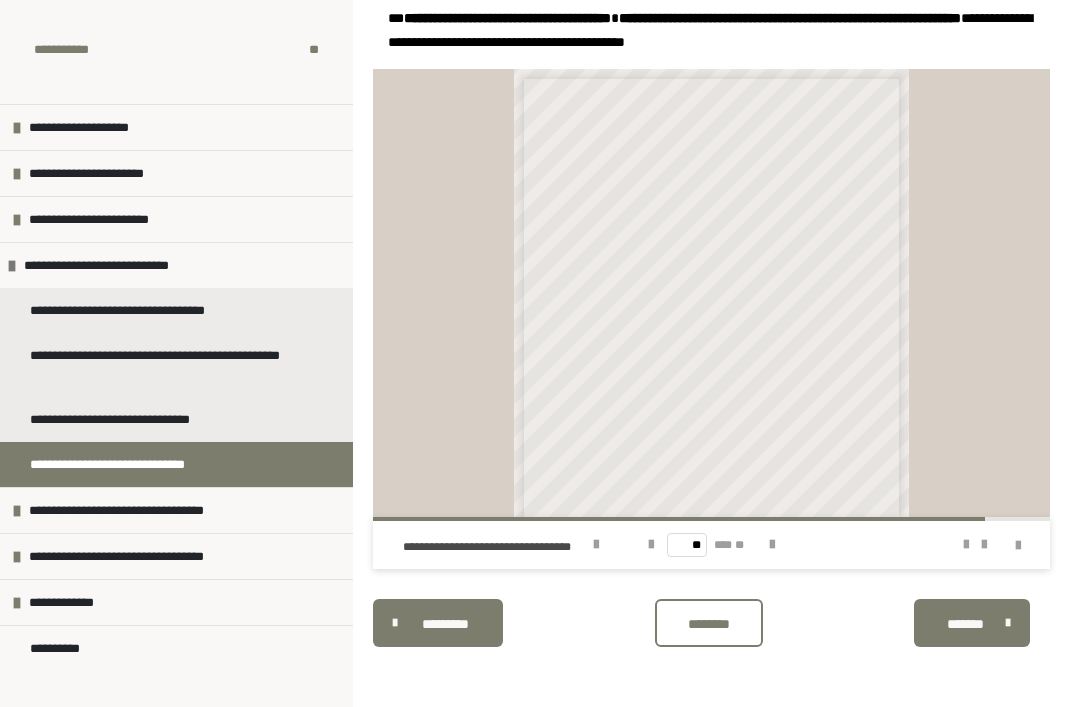click at bounding box center [772, 545] 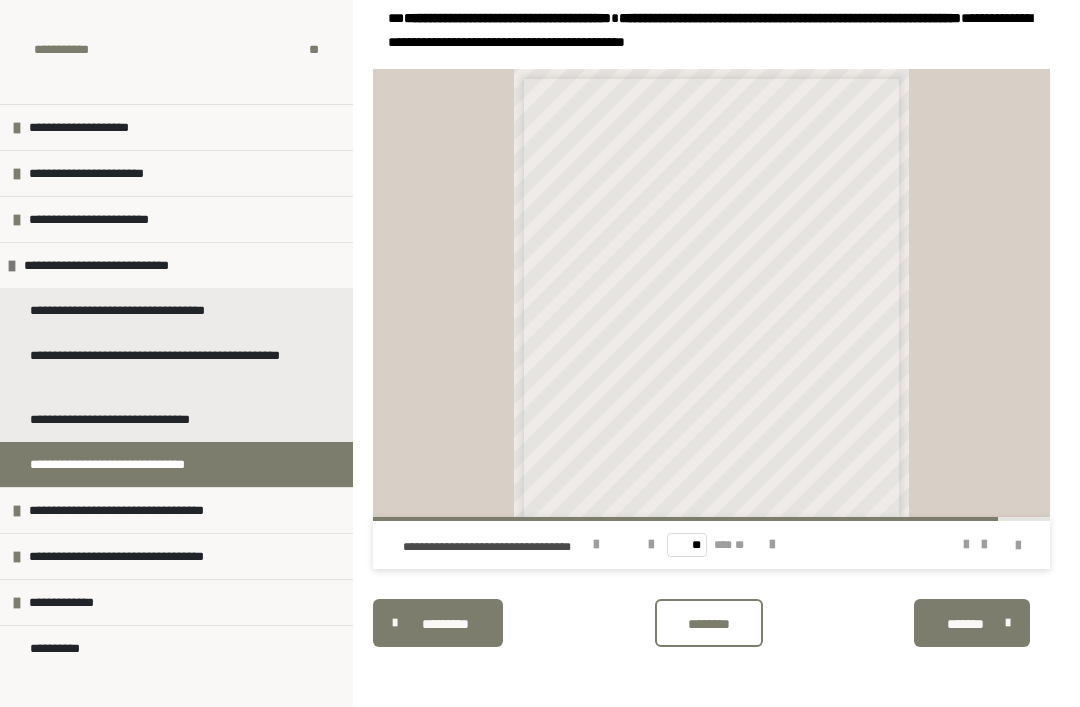 click at bounding box center (772, 545) 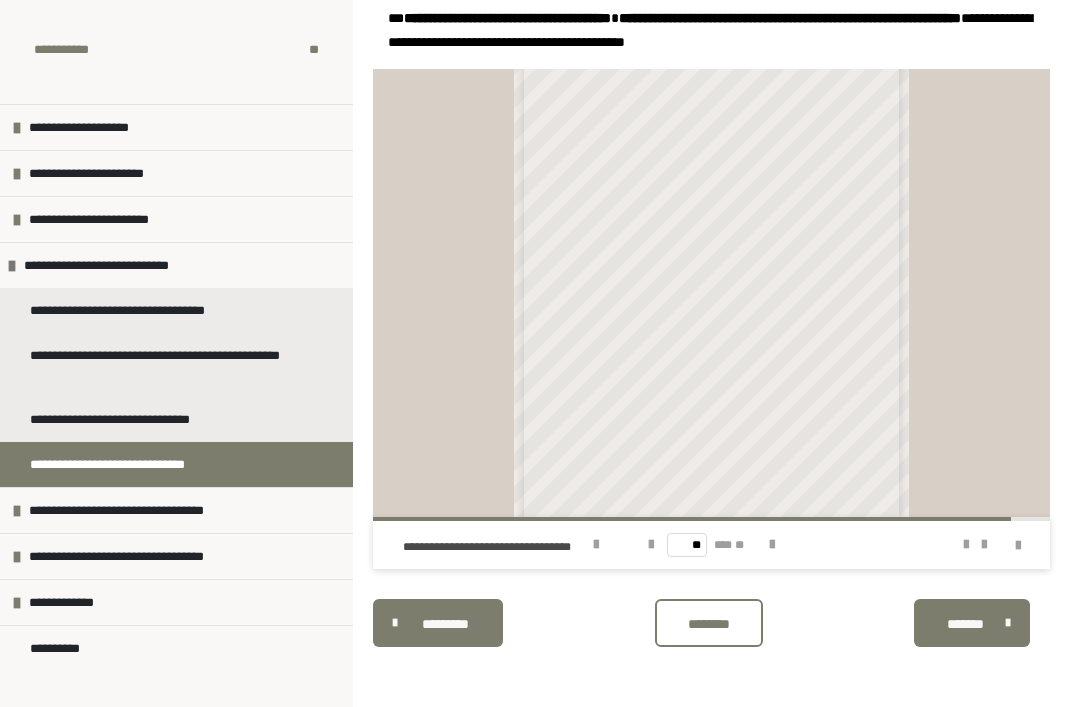 scroll, scrollTop: 85, scrollLeft: 0, axis: vertical 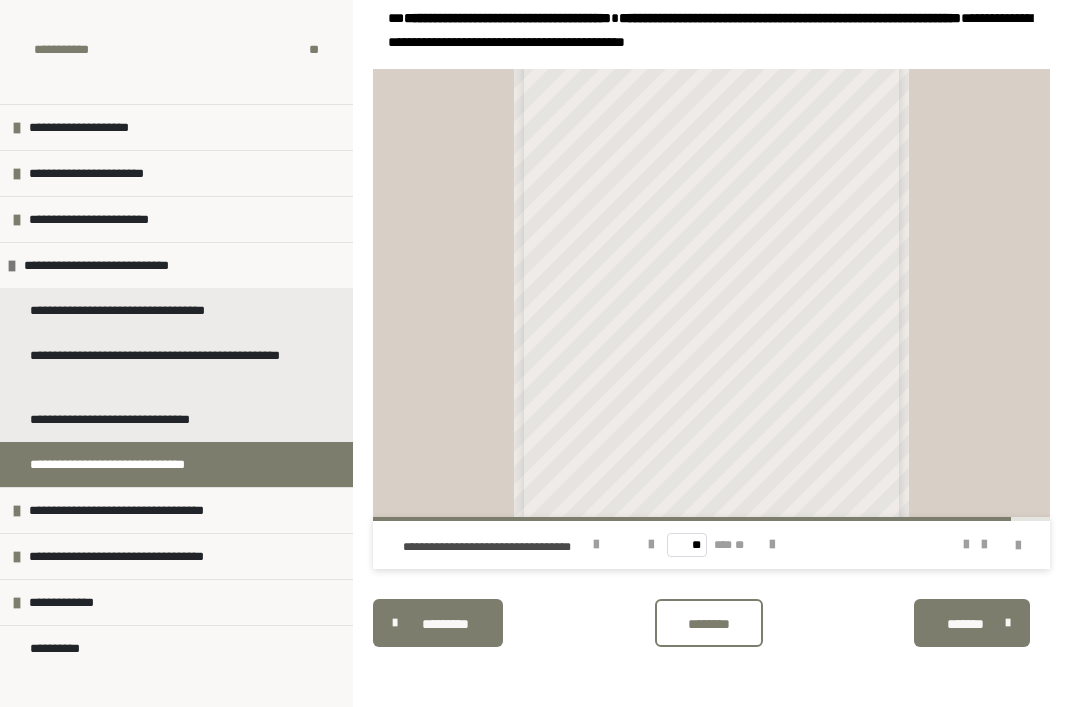 click at bounding box center (772, 545) 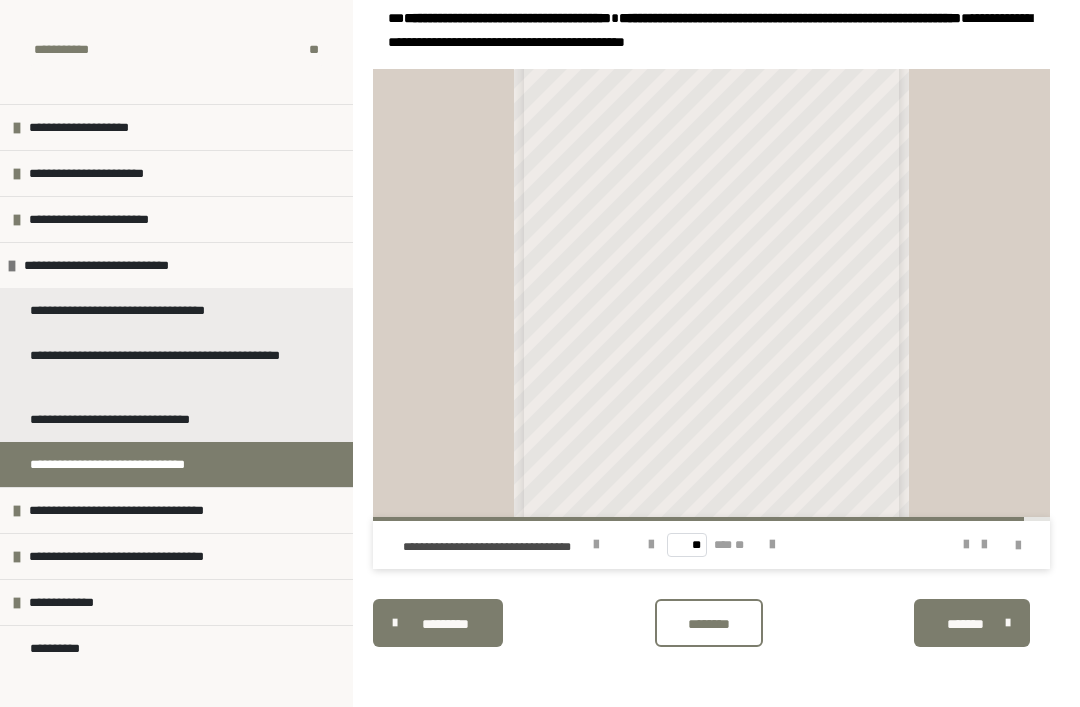 scroll, scrollTop: 0, scrollLeft: 0, axis: both 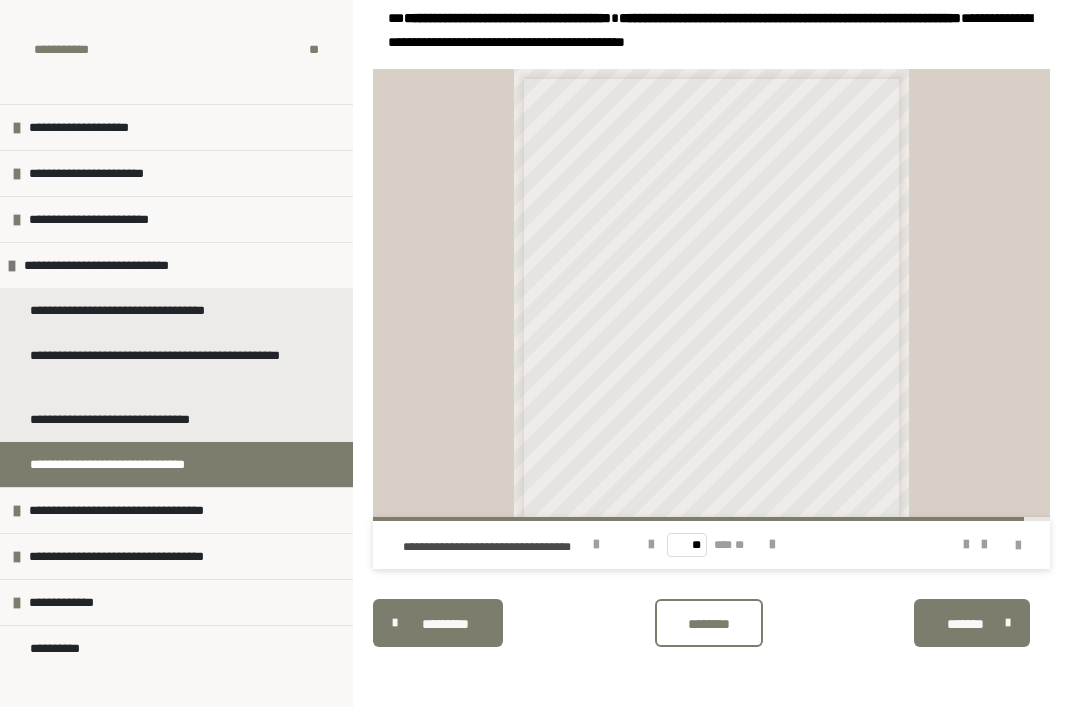 click at bounding box center [772, 545] 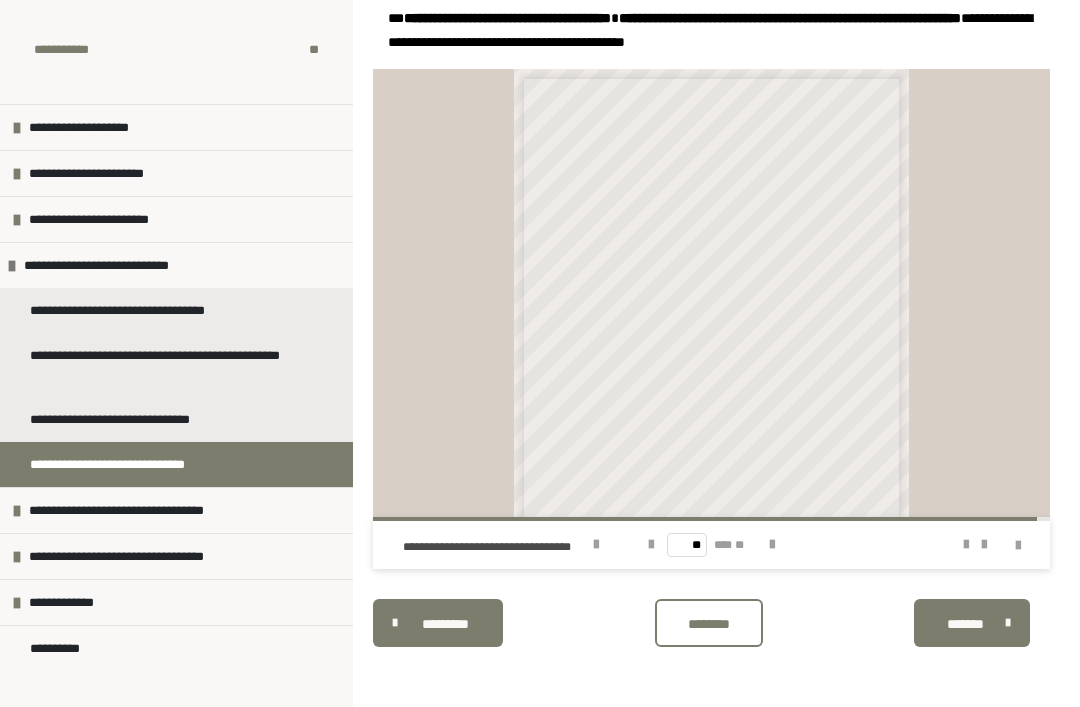 click at bounding box center [772, 545] 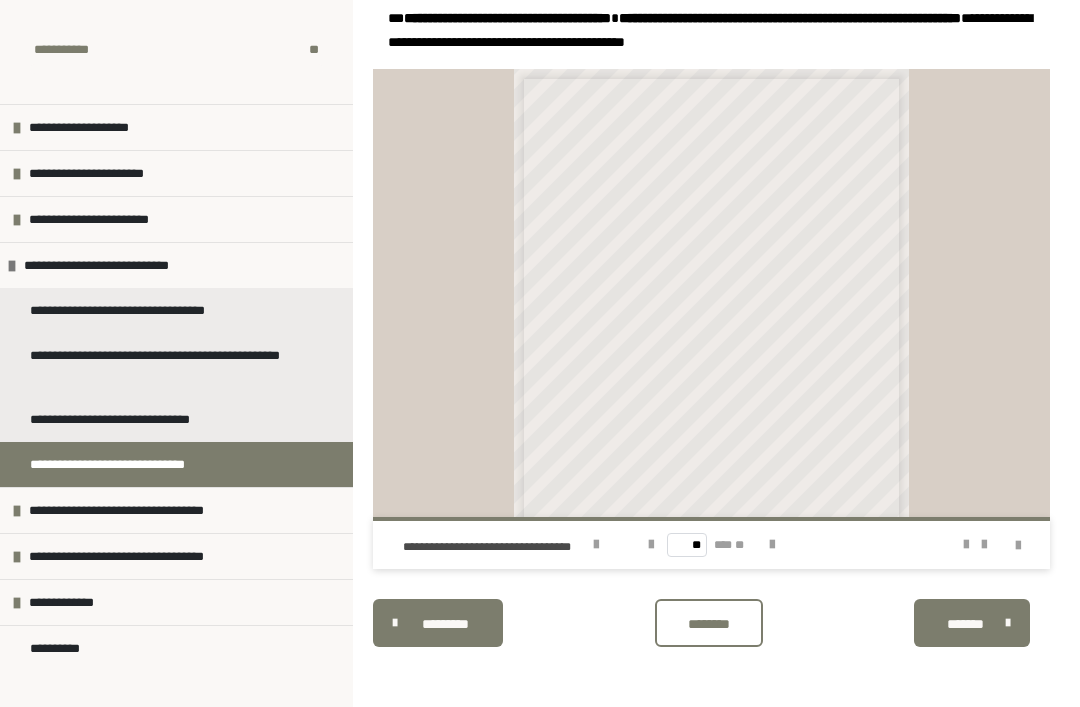 click on "** *** **" at bounding box center (711, 545) 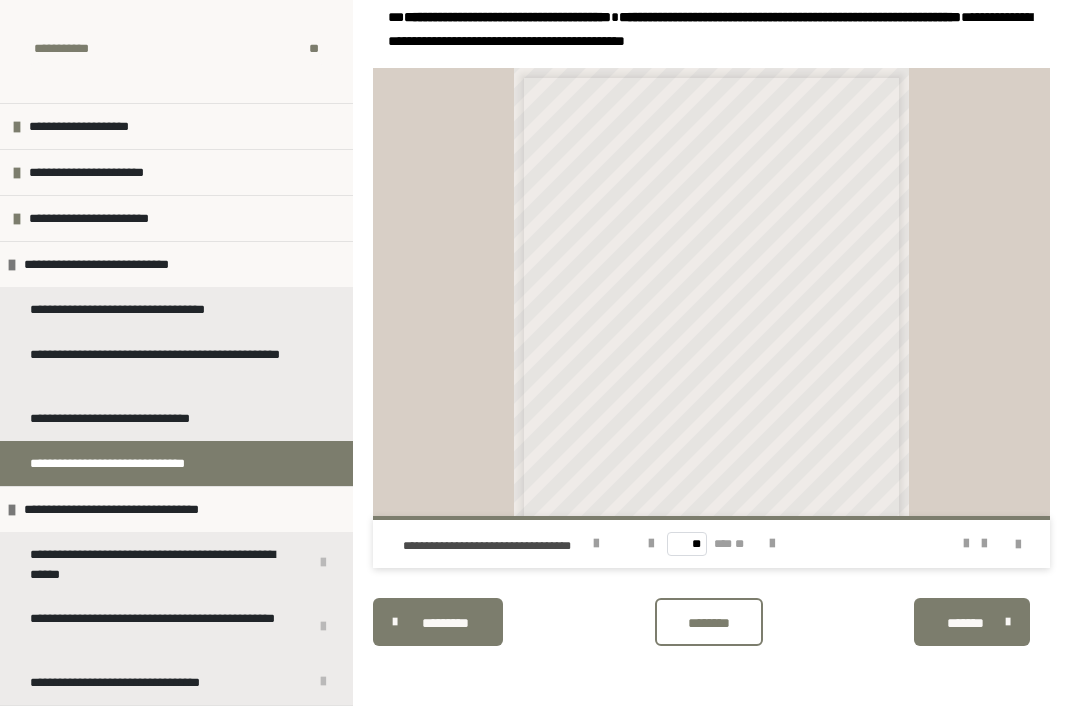 scroll, scrollTop: 751, scrollLeft: 0, axis: vertical 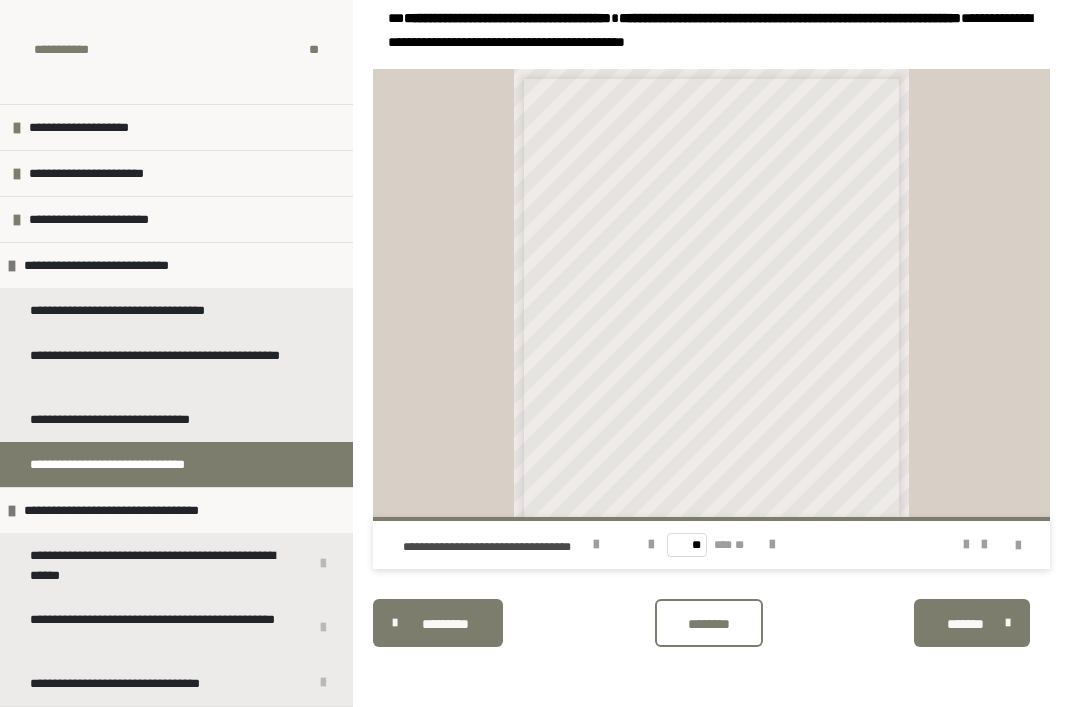 click on "**********" at bounding box center (711, 293) 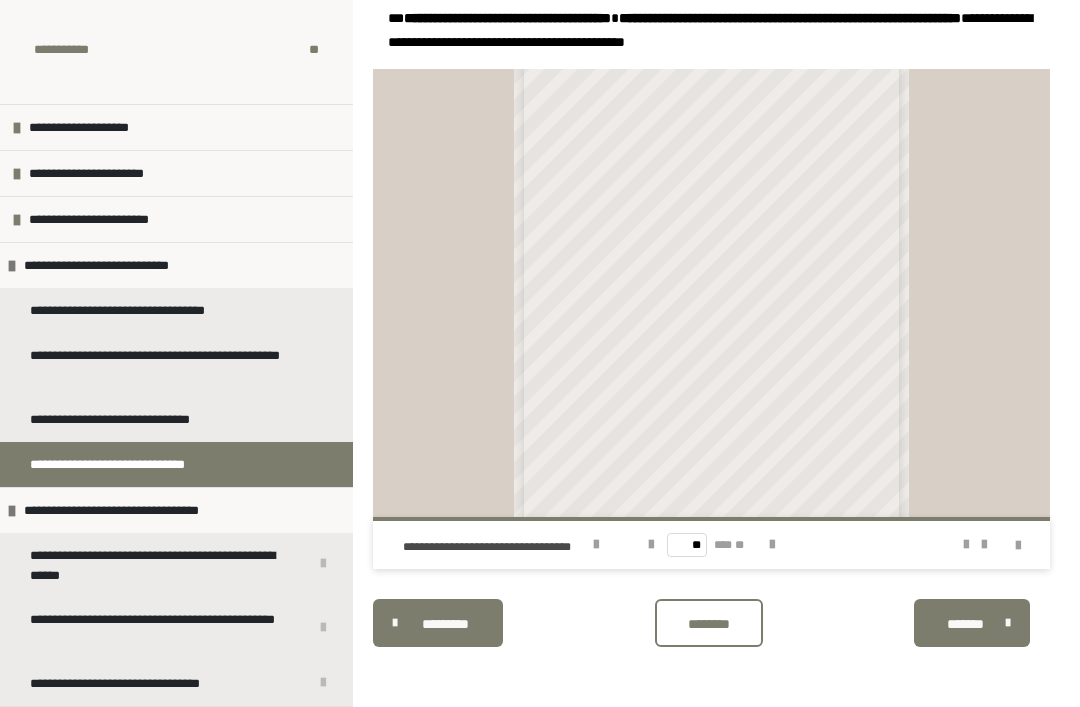 scroll, scrollTop: 87, scrollLeft: 0, axis: vertical 